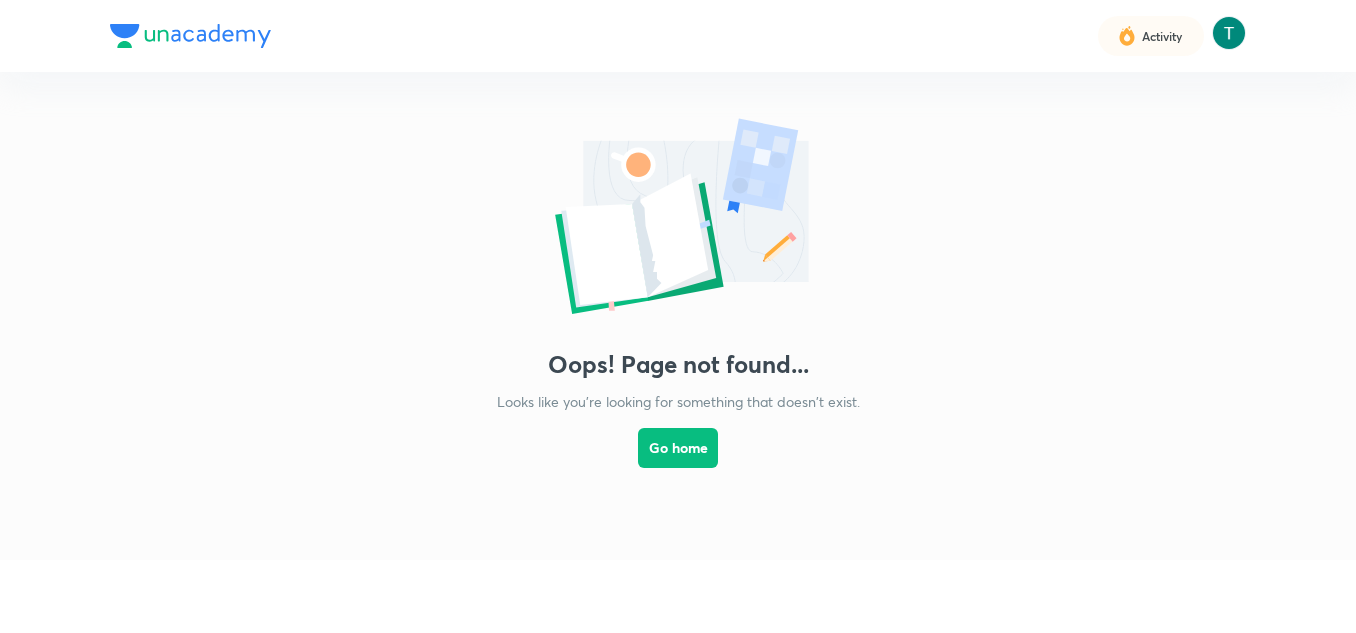 scroll, scrollTop: 0, scrollLeft: 0, axis: both 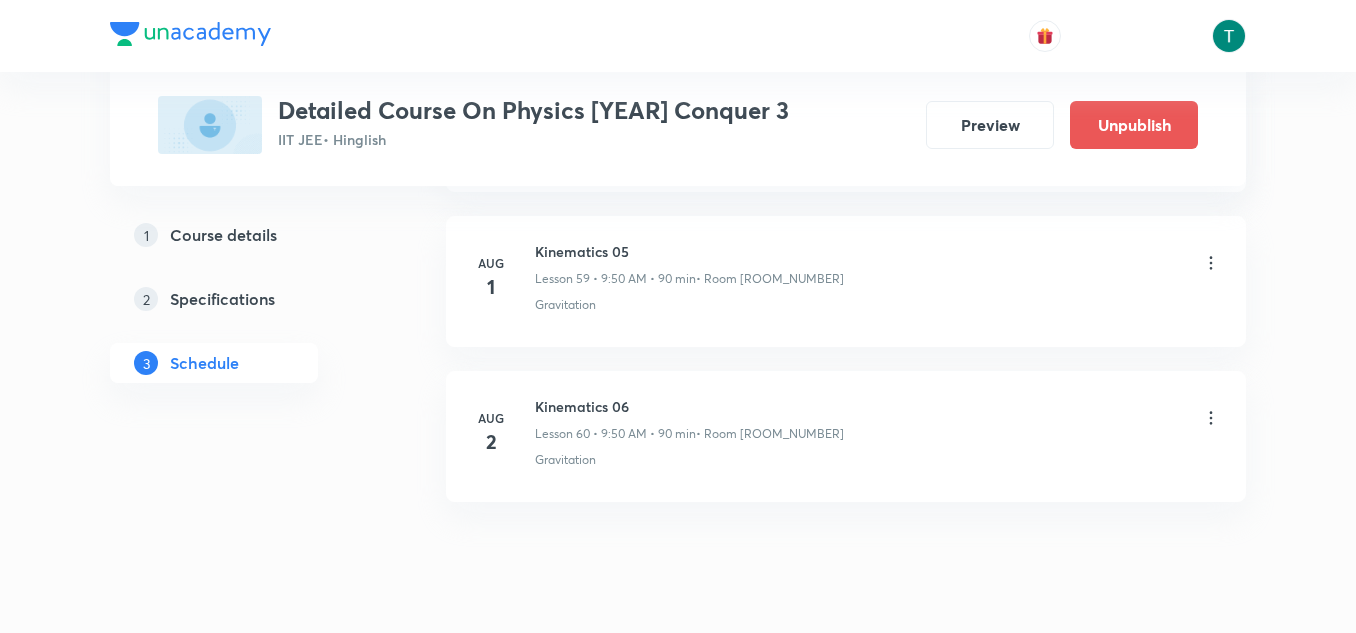 click 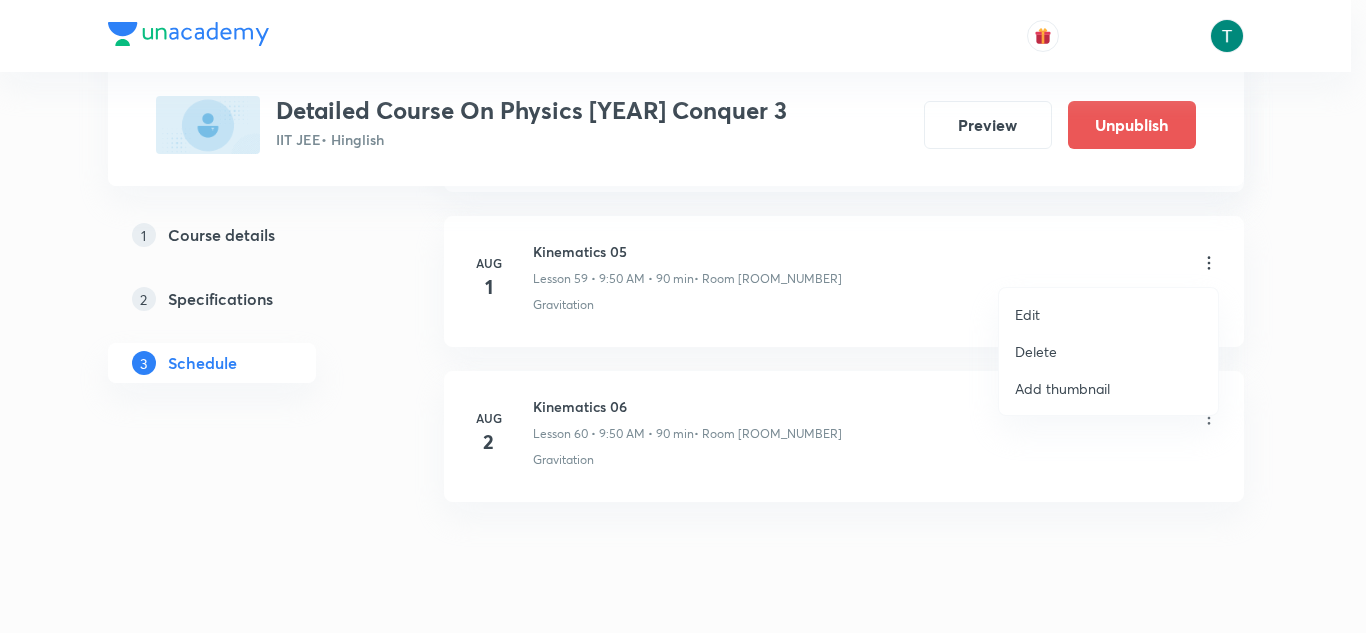click on "Delete" at bounding box center (1036, 351) 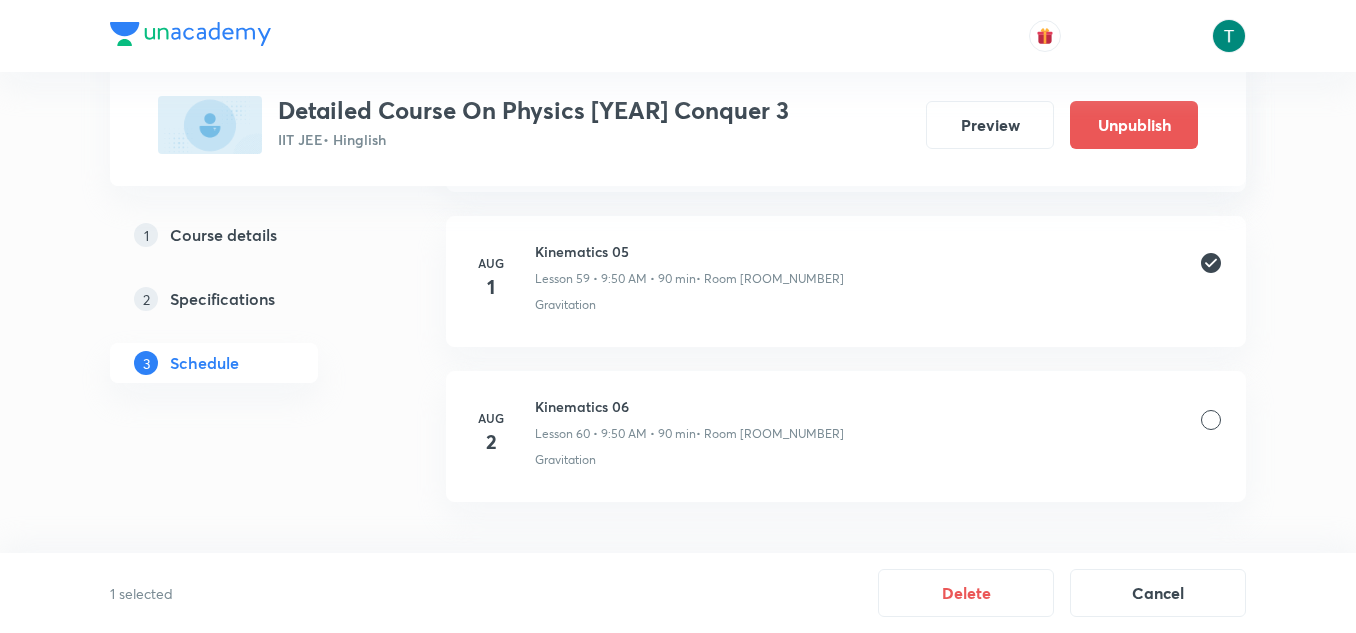 click at bounding box center [1211, 420] 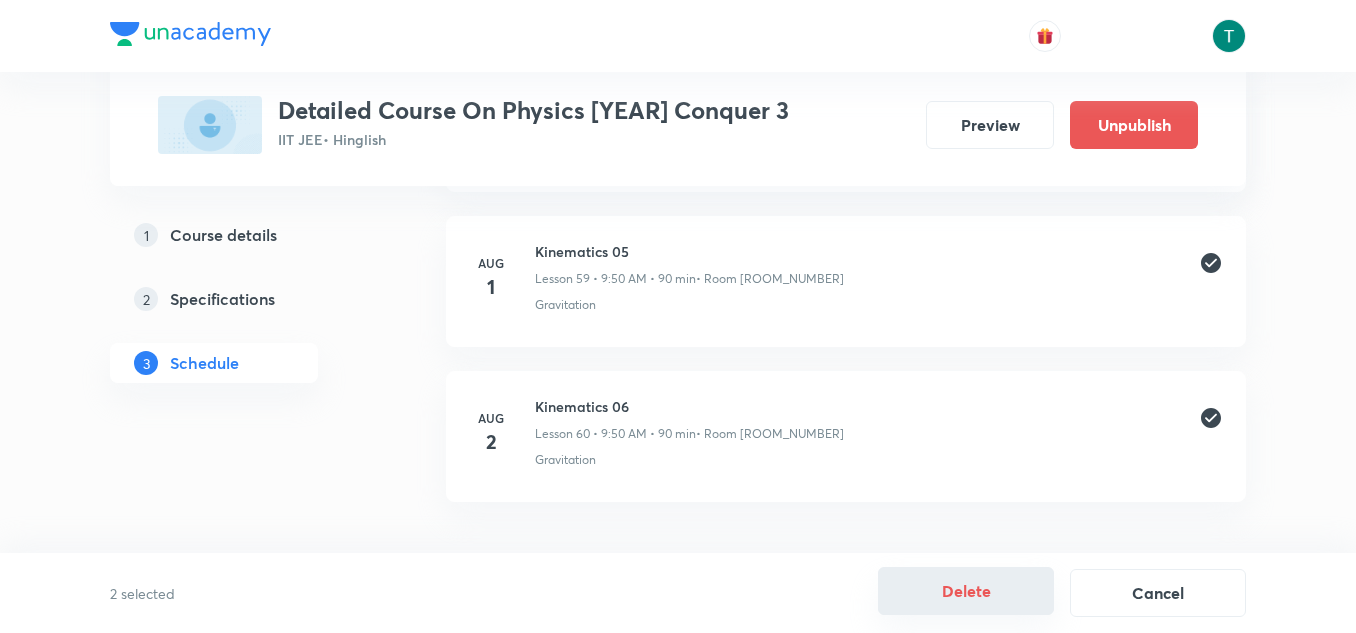 click on "Delete" at bounding box center [966, 591] 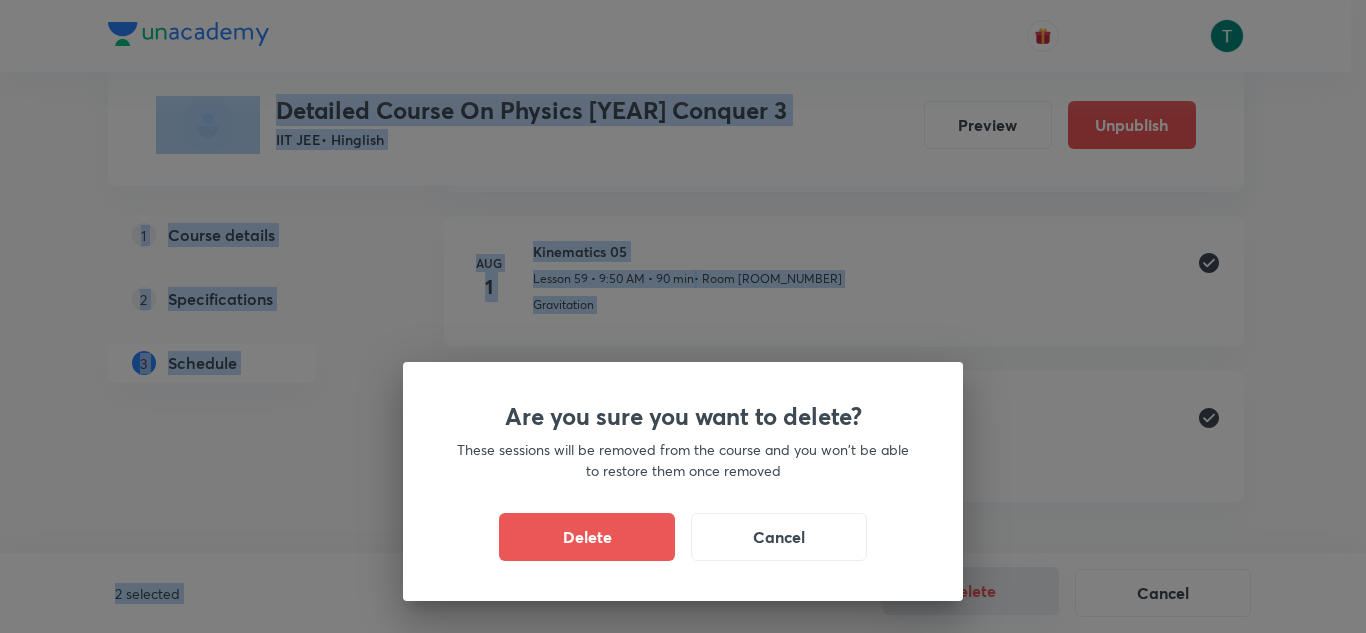 click on "Are you sure you want to delete? These sessions will be removed from the course and you won't be able to restore them once removed Delete Cancel" at bounding box center [683, 316] 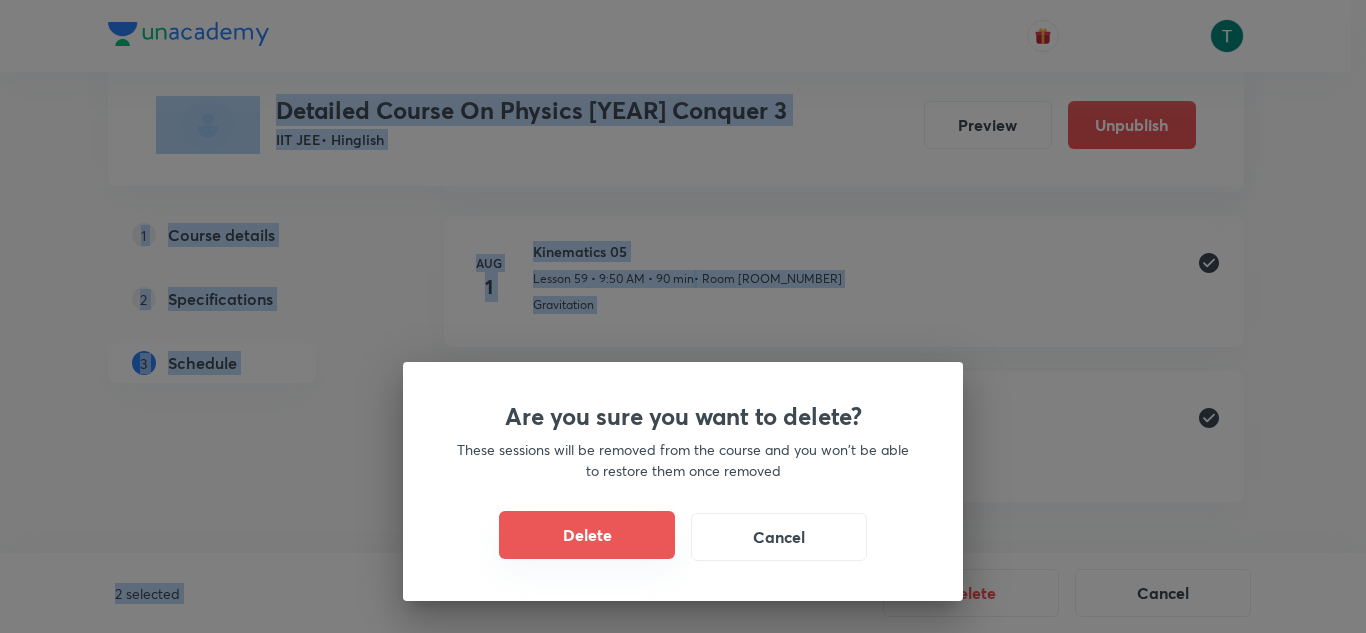 click on "Delete" at bounding box center [587, 535] 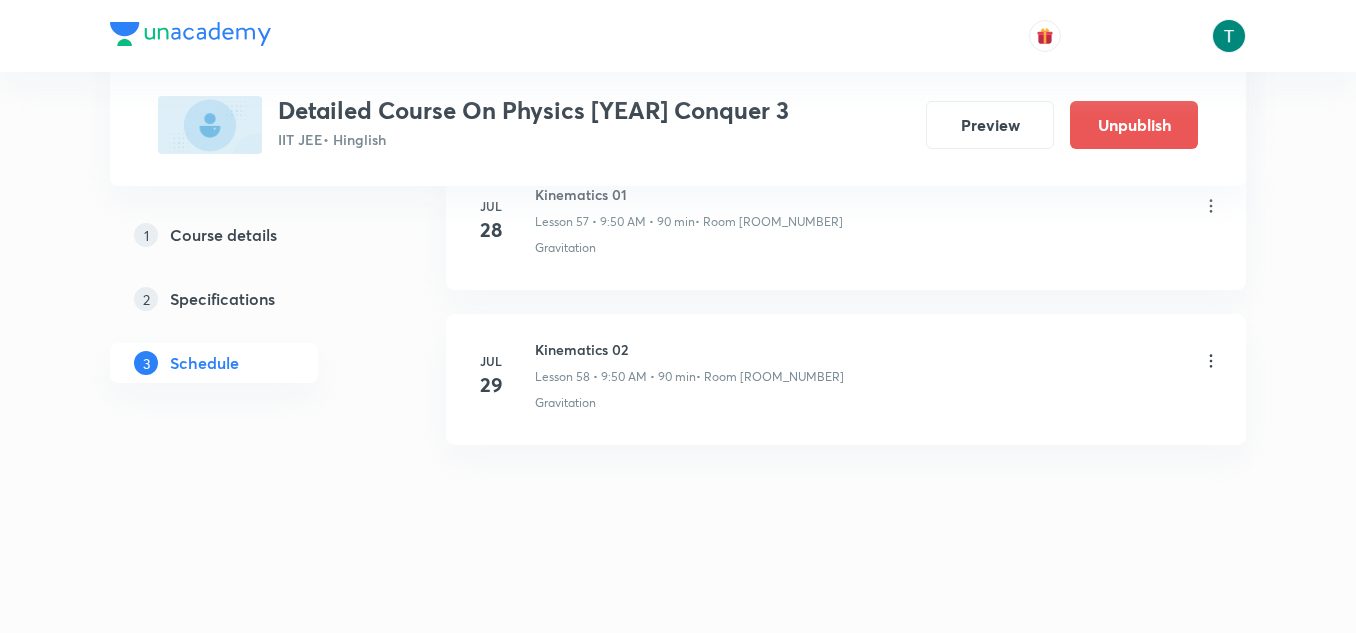 scroll, scrollTop: 9960, scrollLeft: 0, axis: vertical 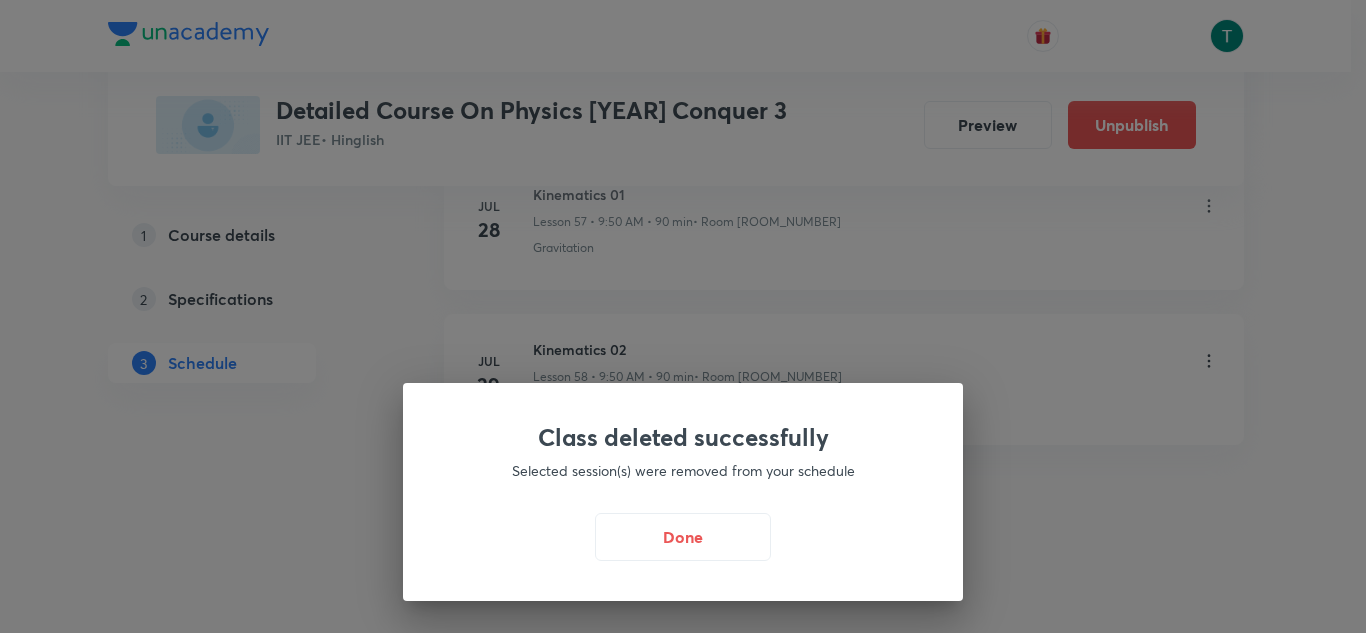 click on "Done" at bounding box center [683, 537] 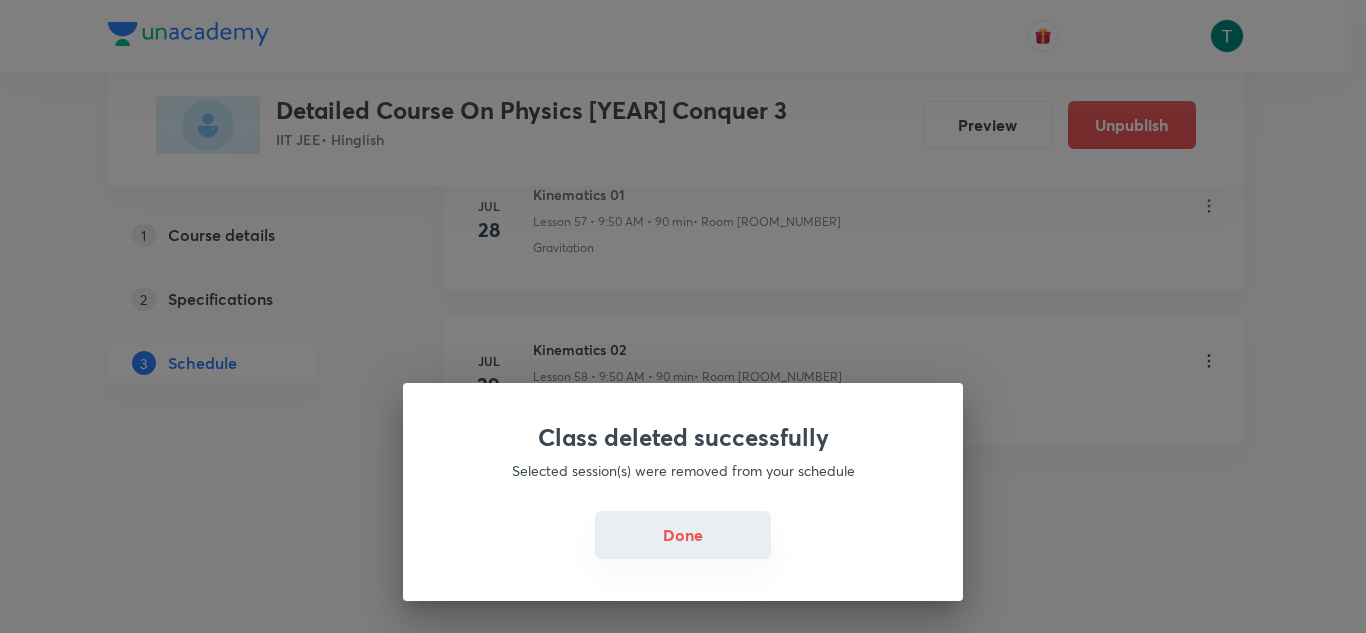 click on "Done" at bounding box center [683, 535] 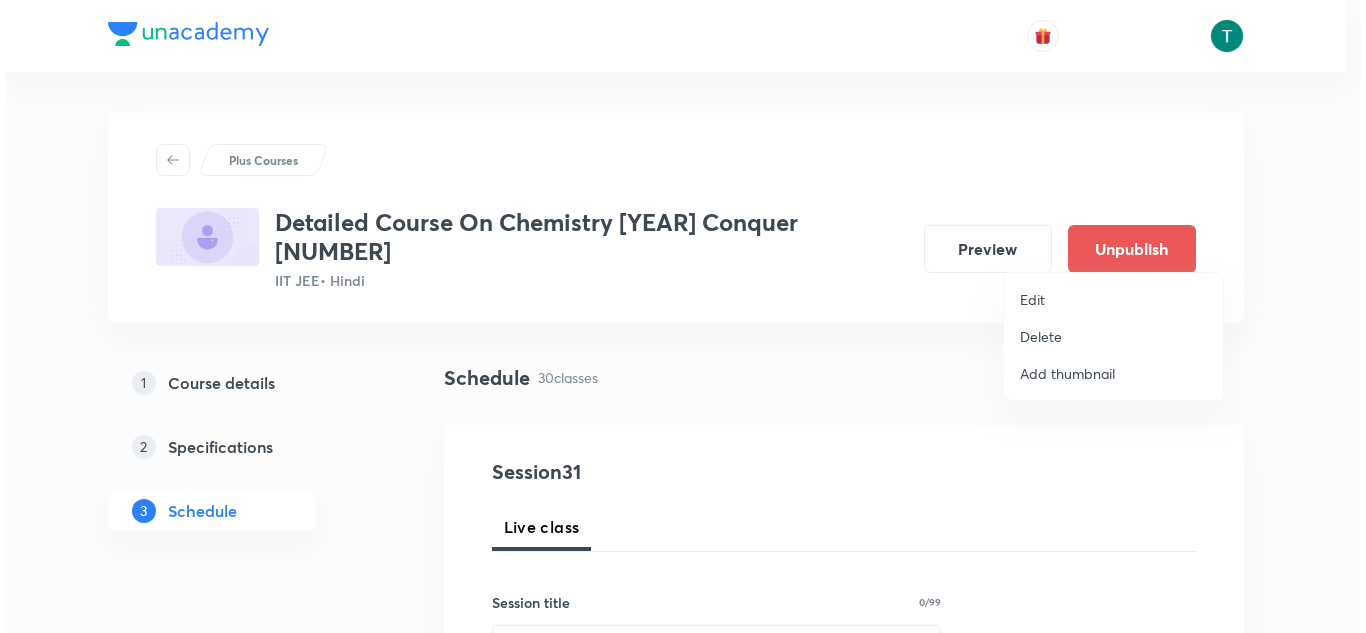 scroll, scrollTop: 5578, scrollLeft: 0, axis: vertical 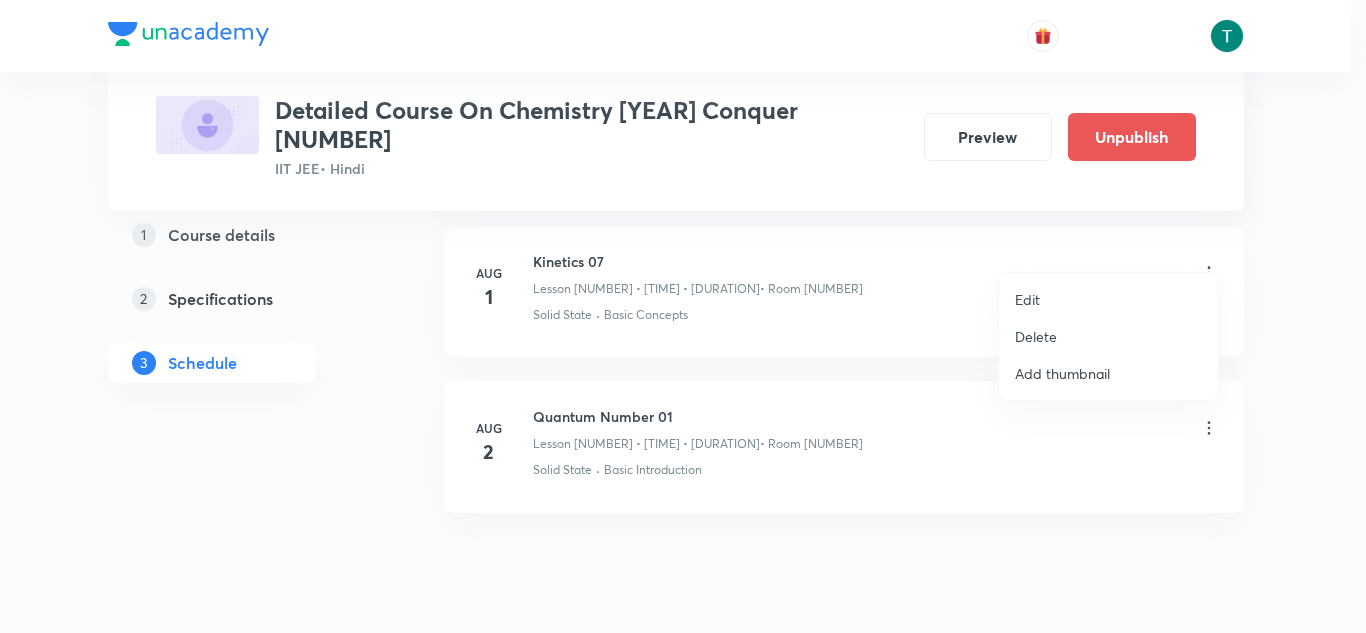 click on "Edit" at bounding box center [1108, 299] 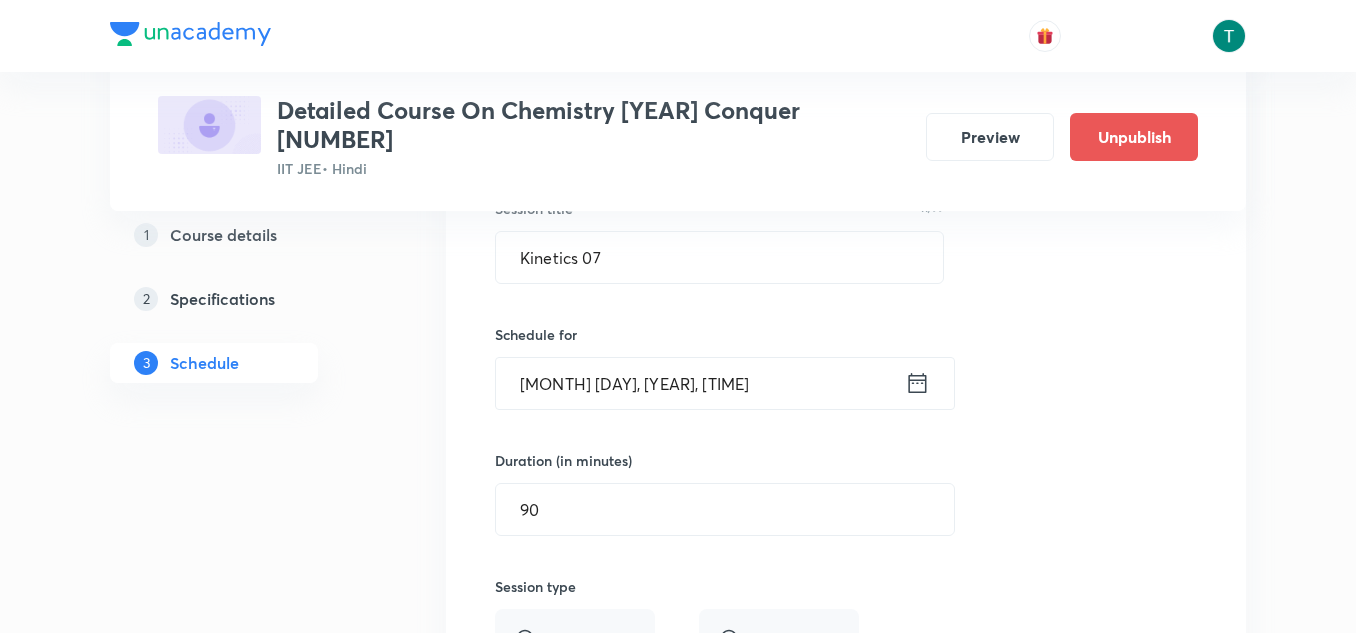 scroll, scrollTop: 4729, scrollLeft: 0, axis: vertical 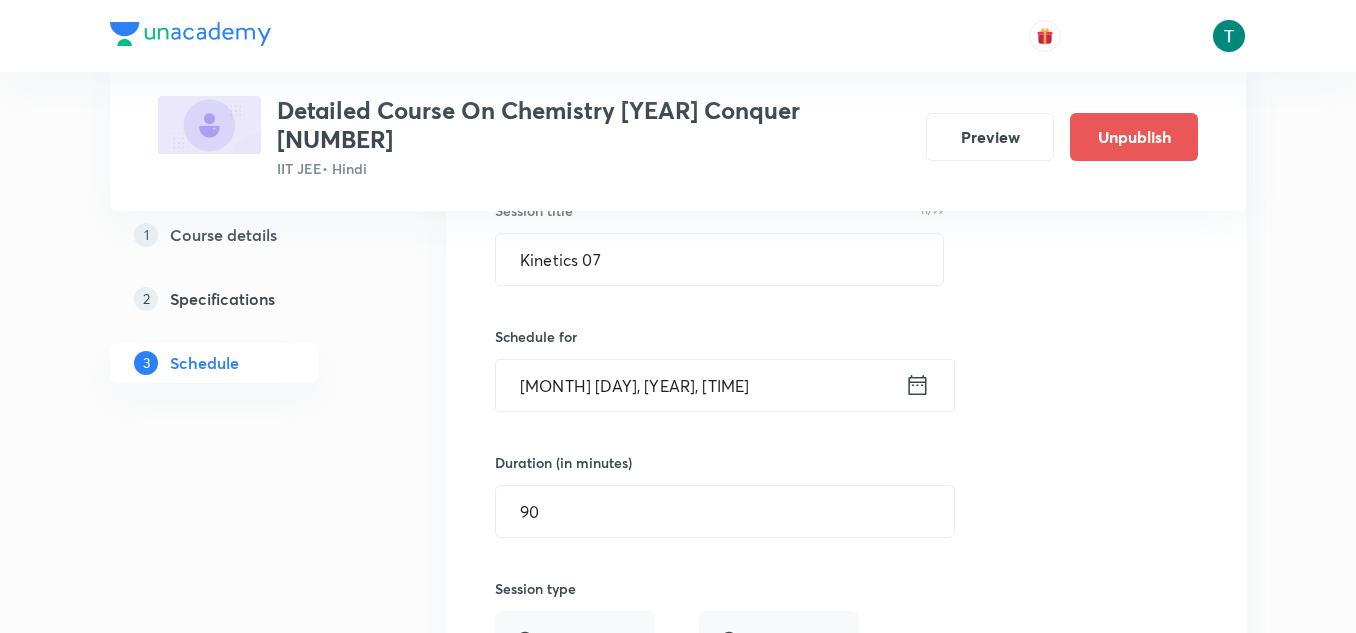 click on "Aug 1, 2025, 11:30 AM" at bounding box center [700, 385] 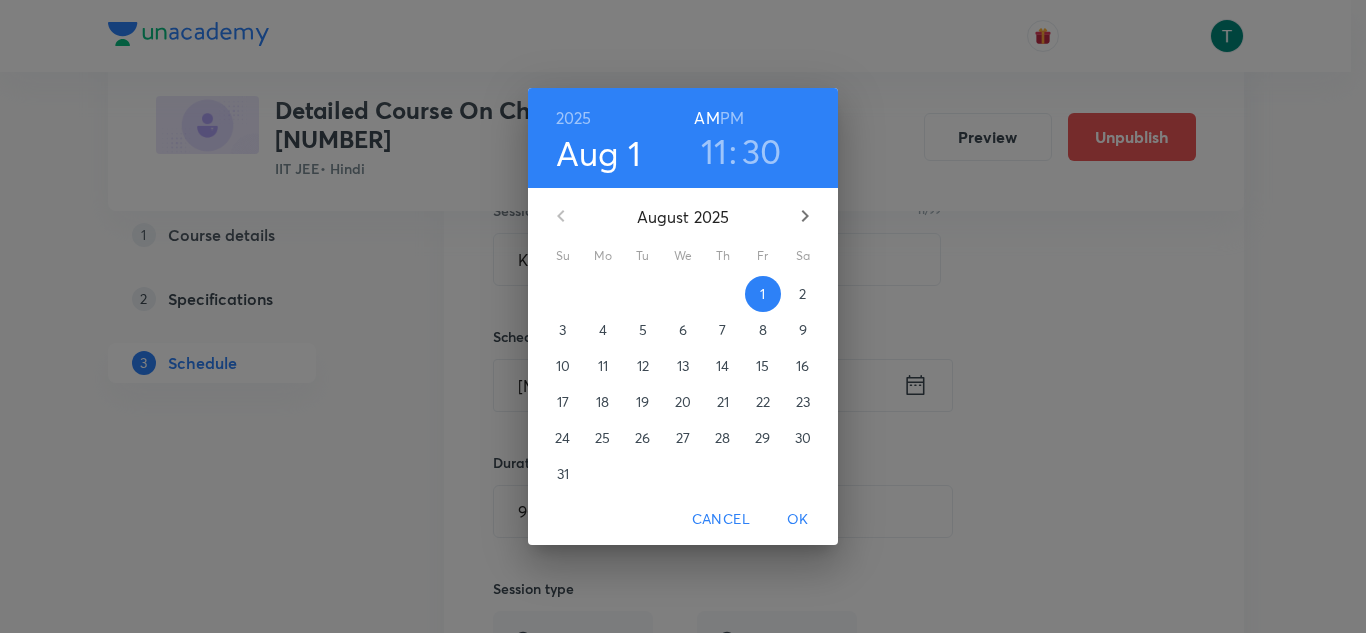 click on "11" at bounding box center (714, 151) 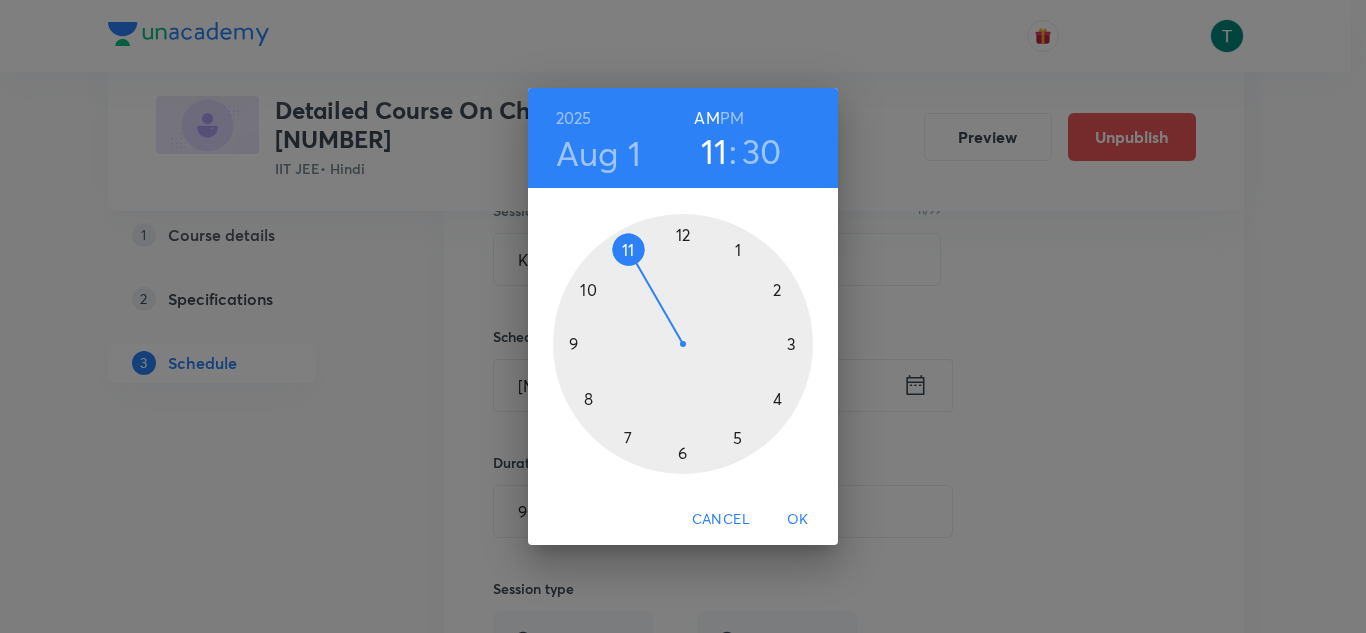 click at bounding box center (683, 344) 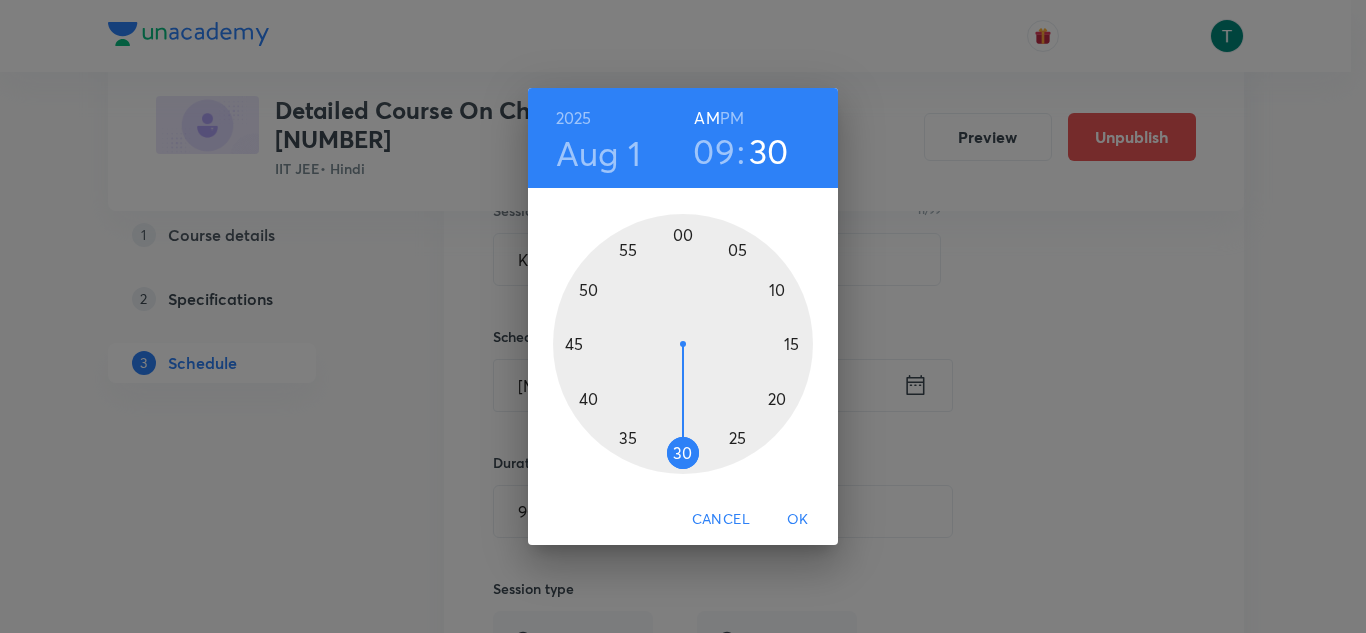 click at bounding box center (683, 344) 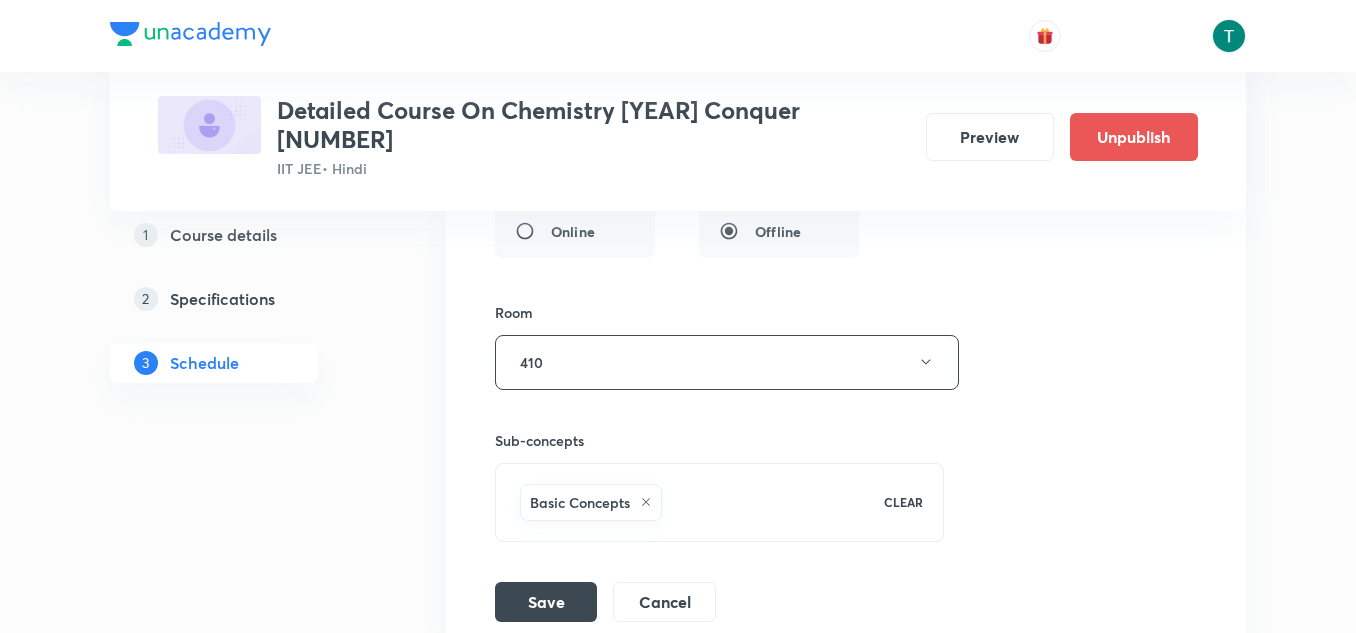 scroll, scrollTop: 5223, scrollLeft: 0, axis: vertical 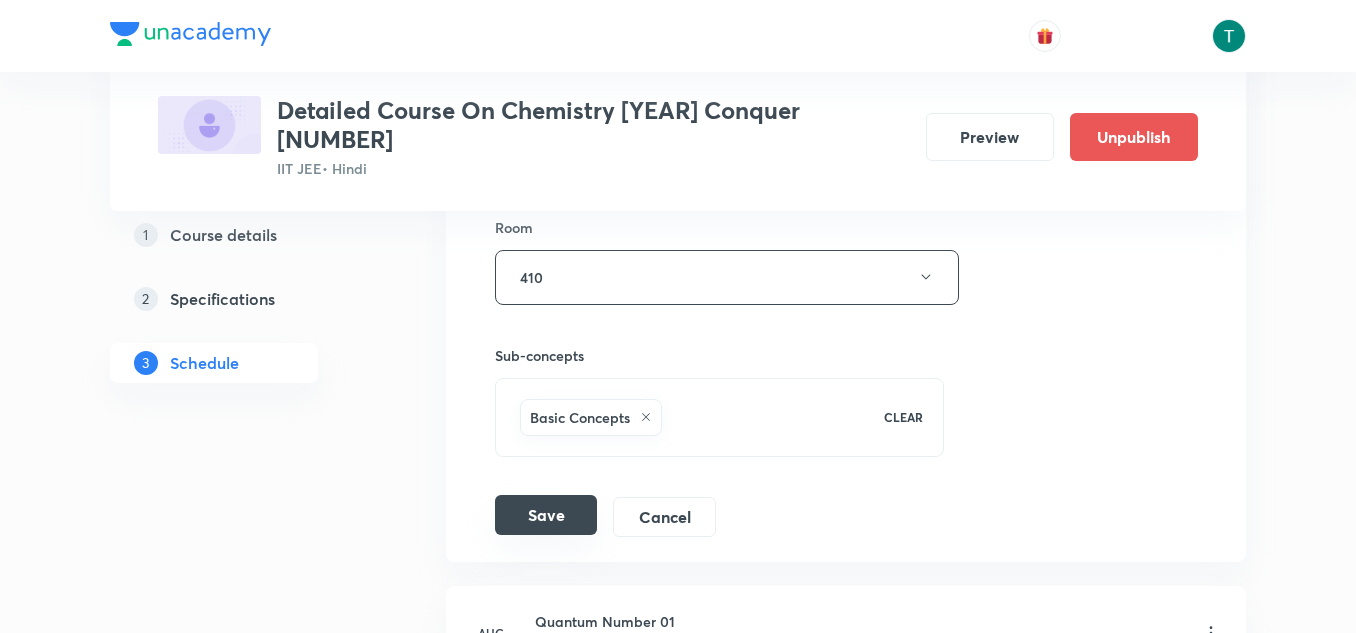 click on "Save" at bounding box center (546, 515) 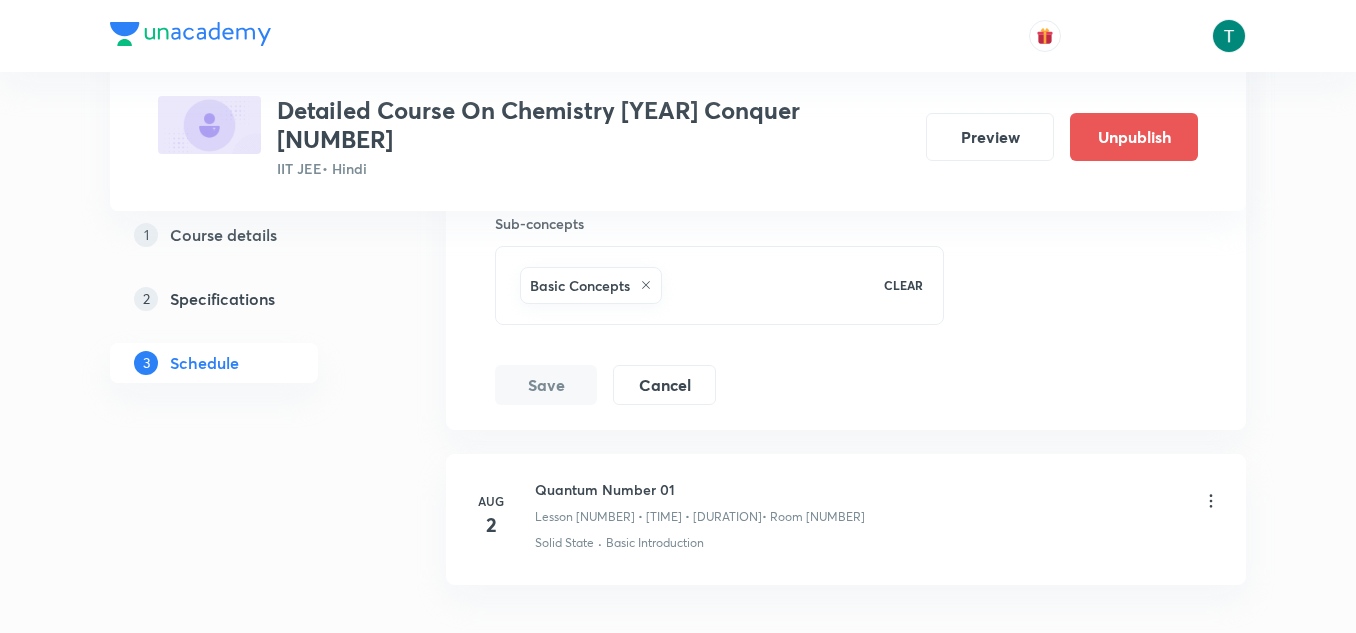 scroll, scrollTop: 5356, scrollLeft: 0, axis: vertical 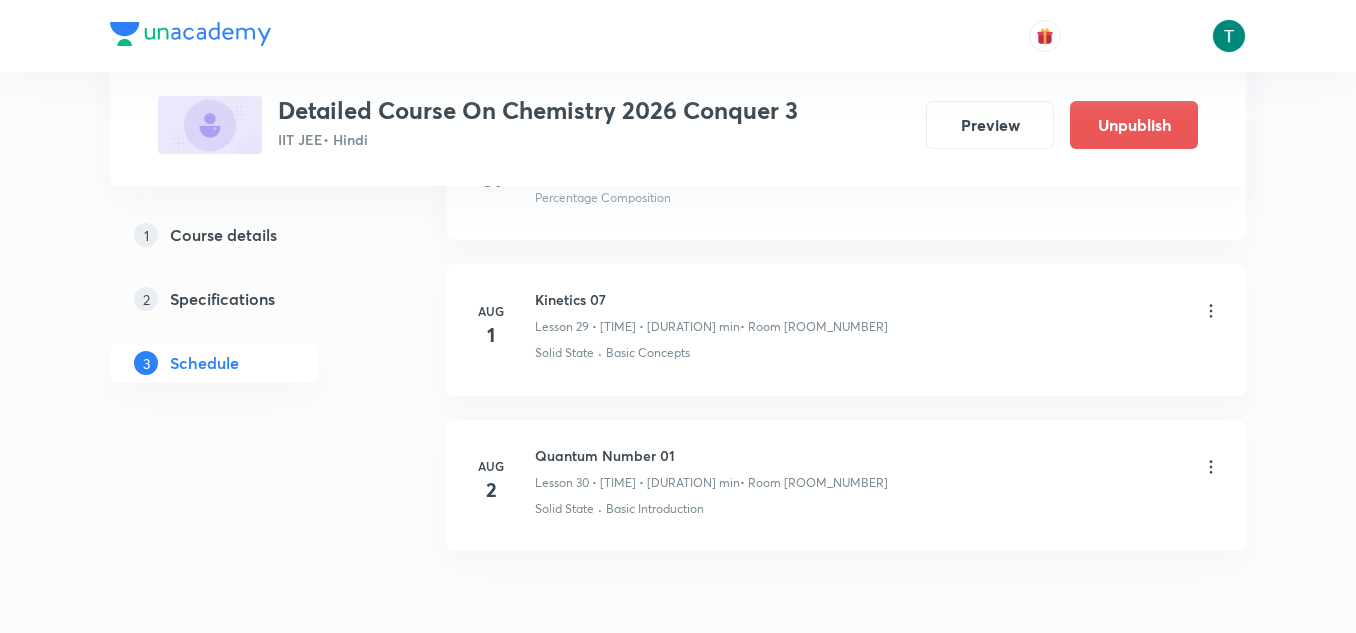 click 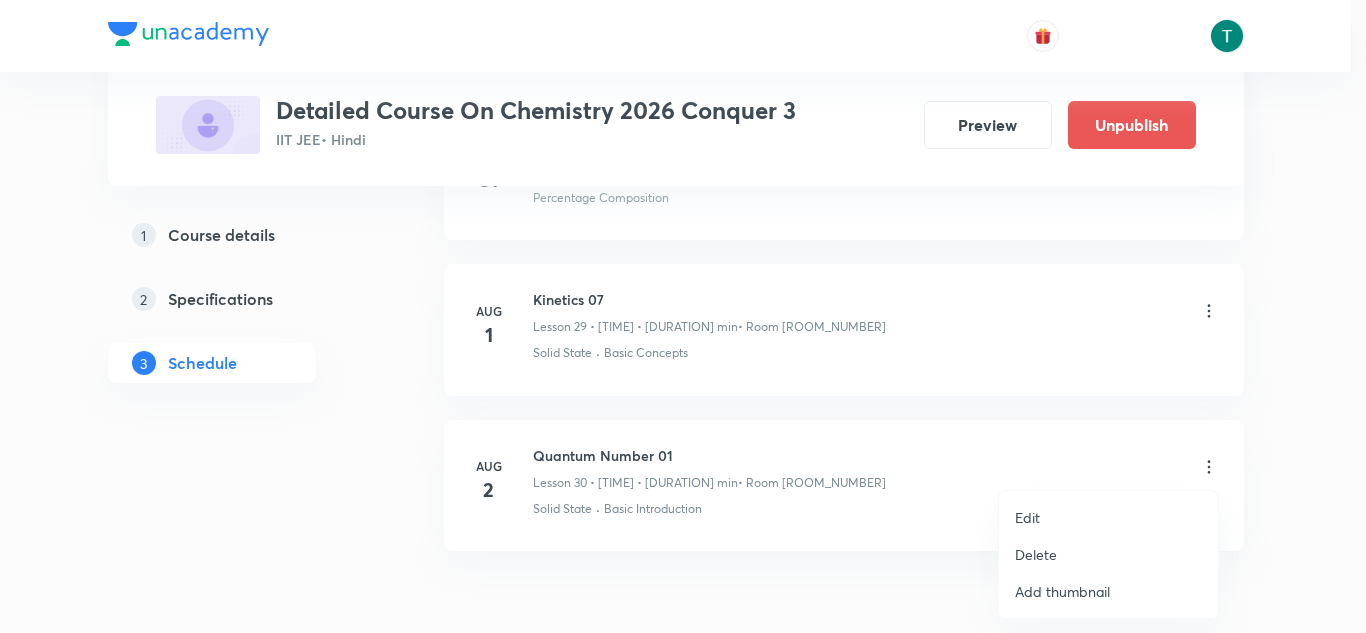 click at bounding box center (683, 316) 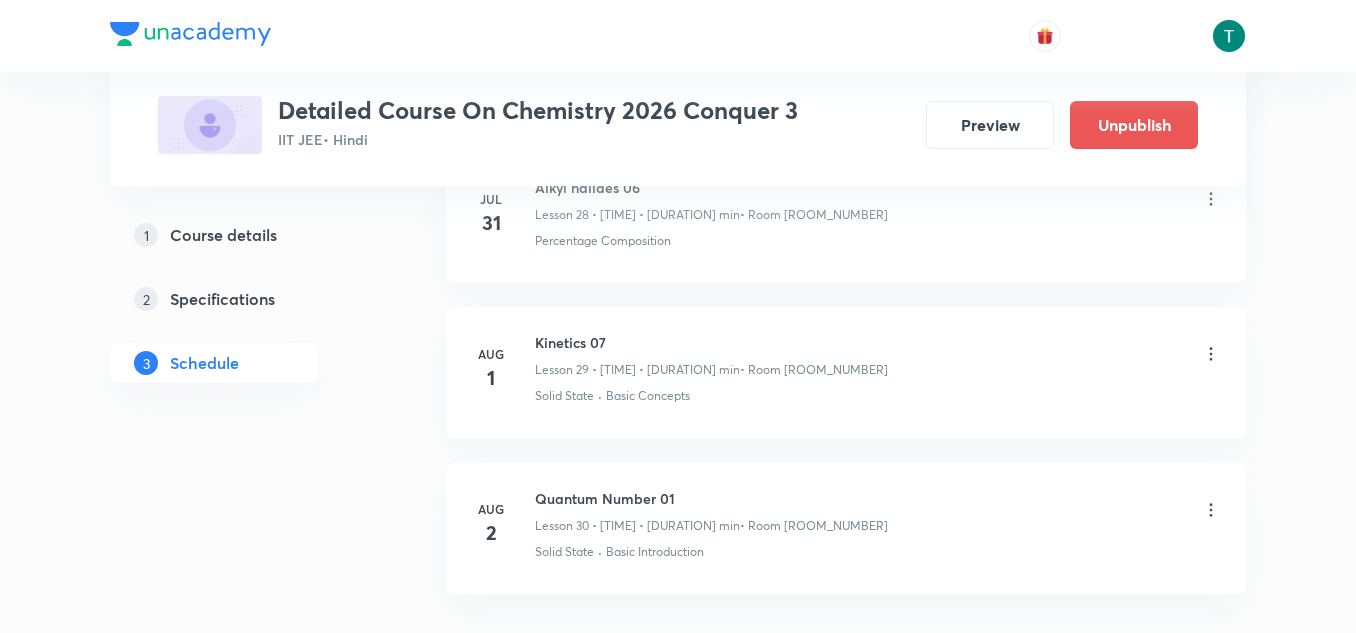scroll, scrollTop: 5473, scrollLeft: 0, axis: vertical 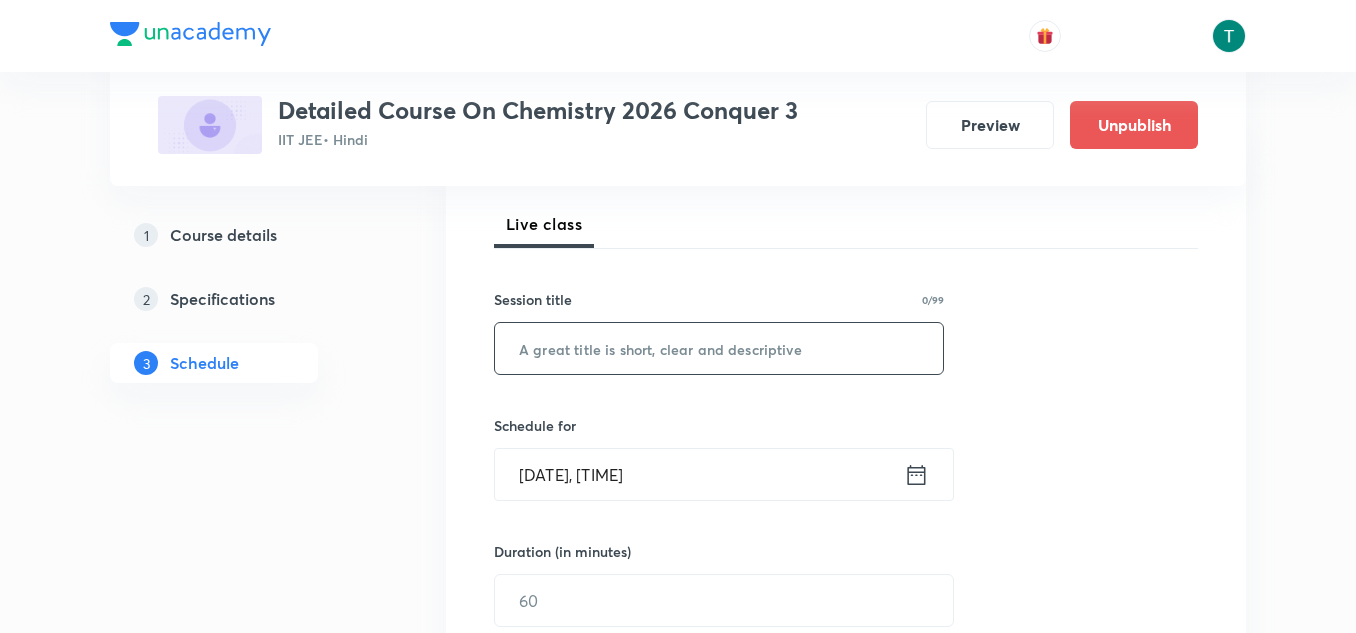 click at bounding box center (719, 348) 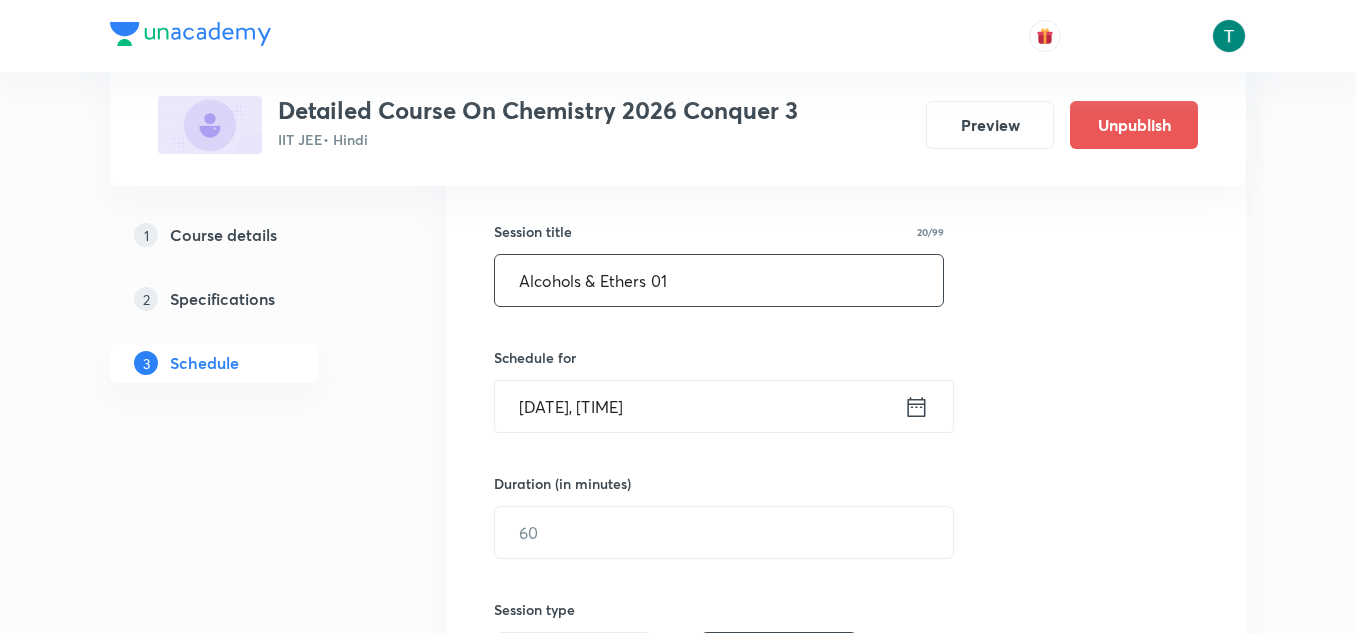 scroll, scrollTop: 347, scrollLeft: 0, axis: vertical 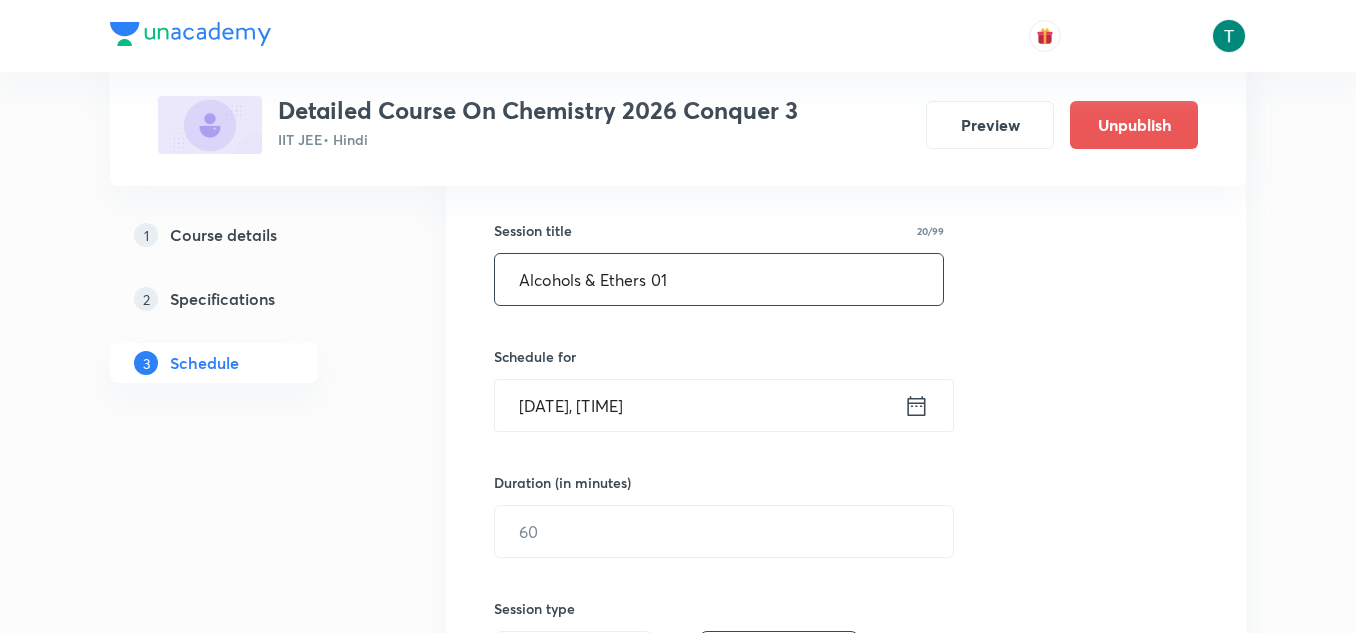 type on "Alcohols & Ethers 01" 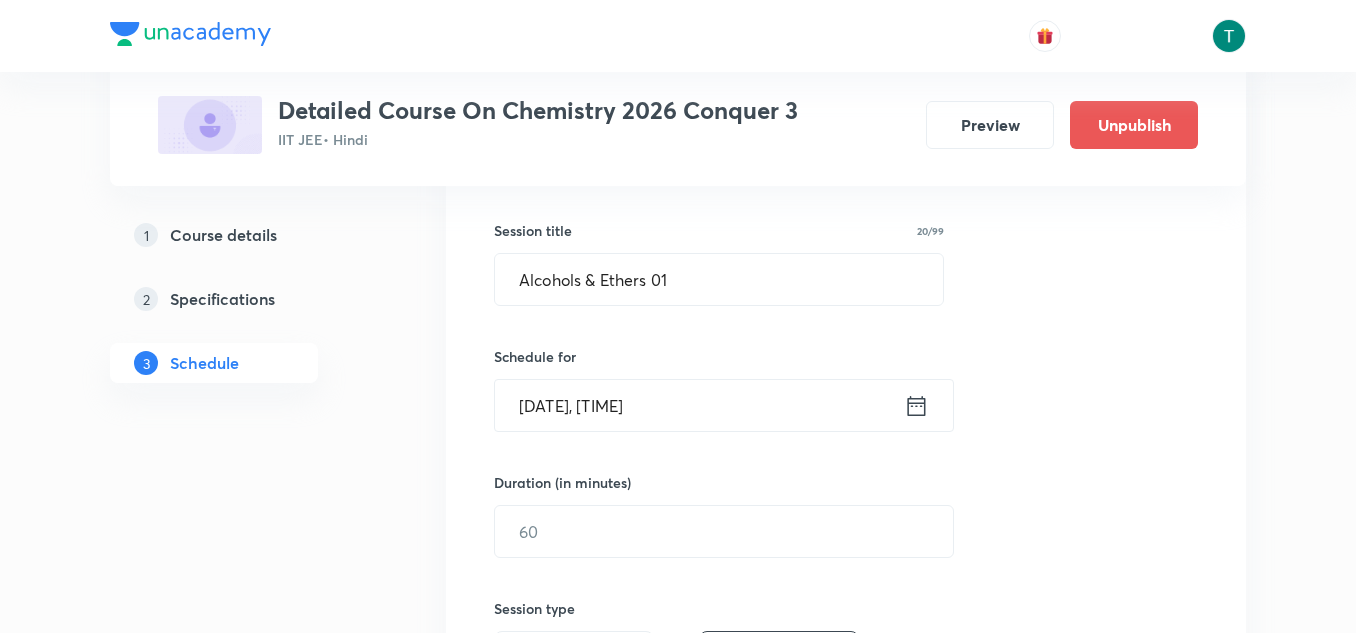 click on "Aug 1, 2025, 8:23 AM" at bounding box center (699, 405) 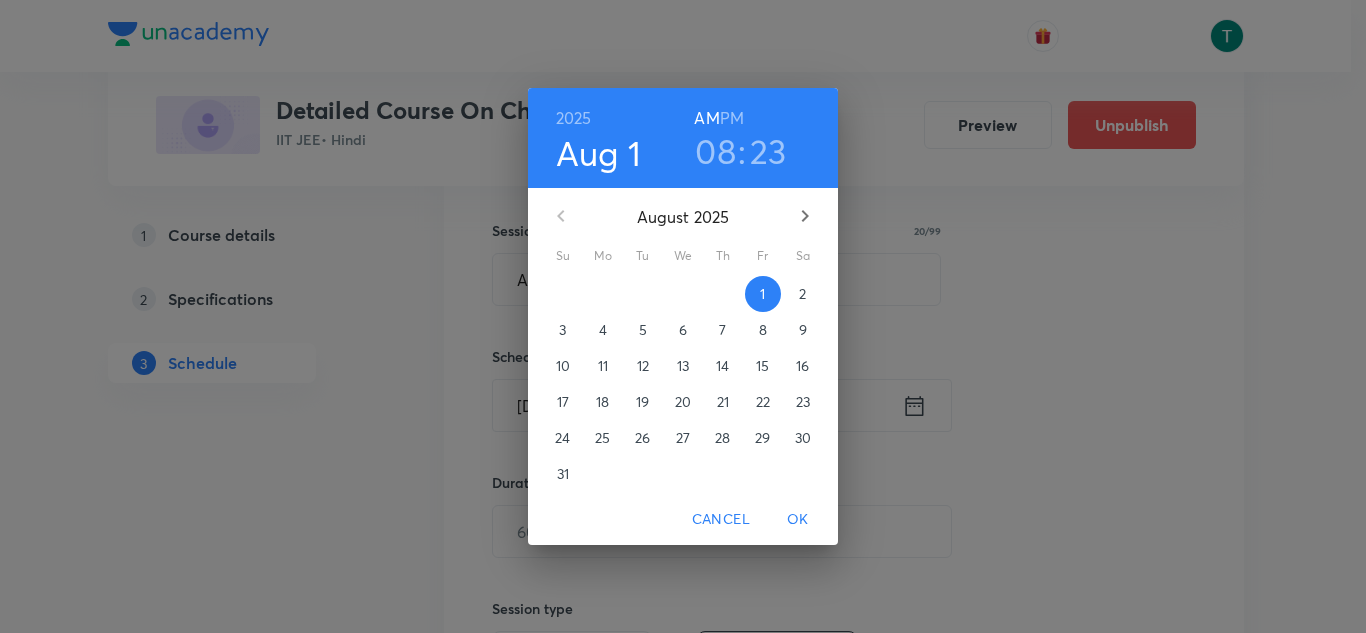 click on "08" at bounding box center [715, 151] 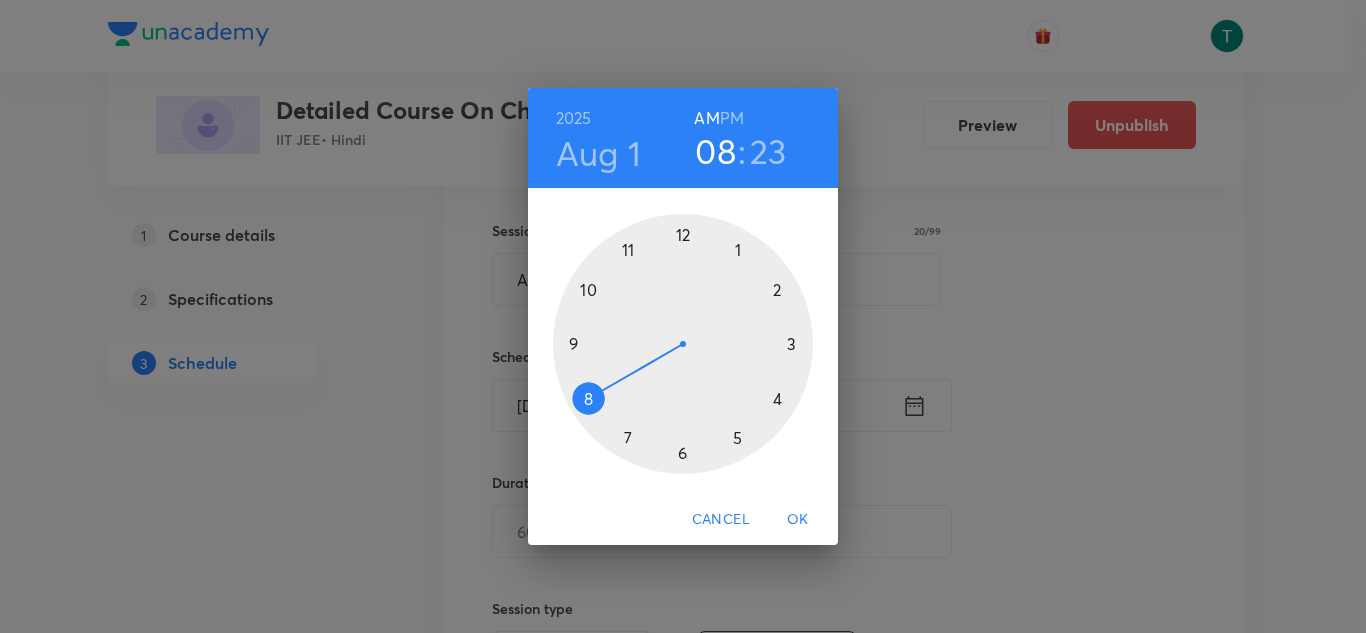 click at bounding box center [683, 344] 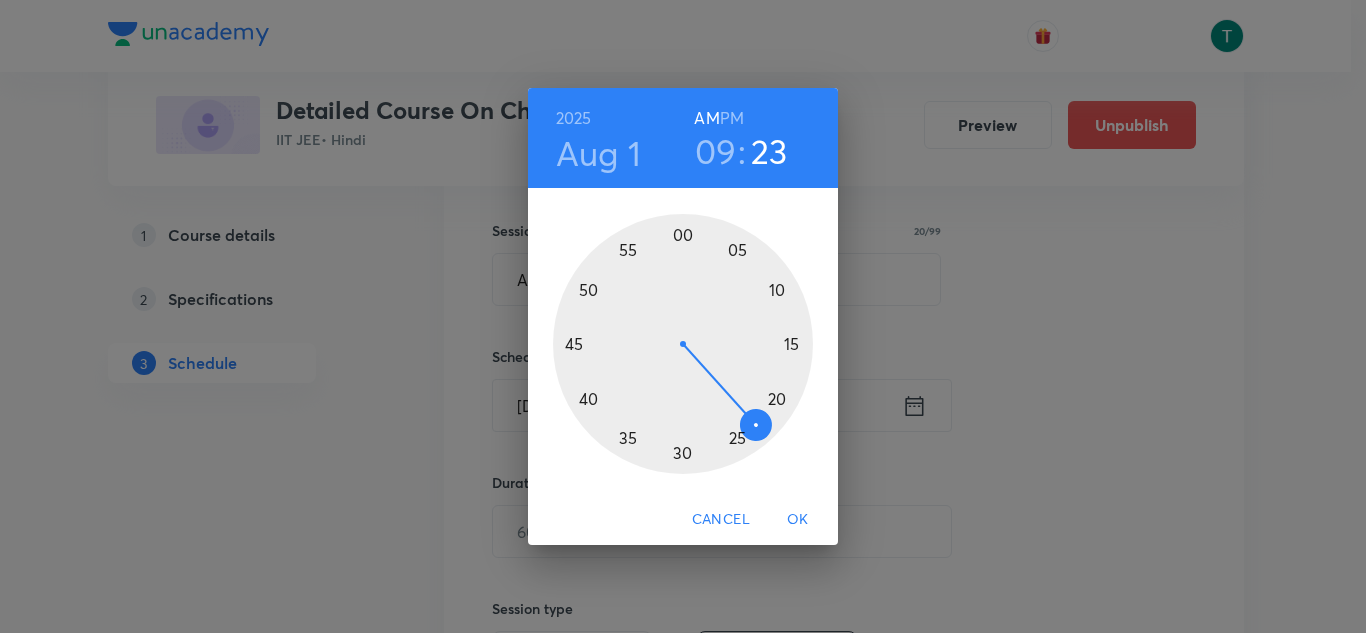 click at bounding box center (683, 344) 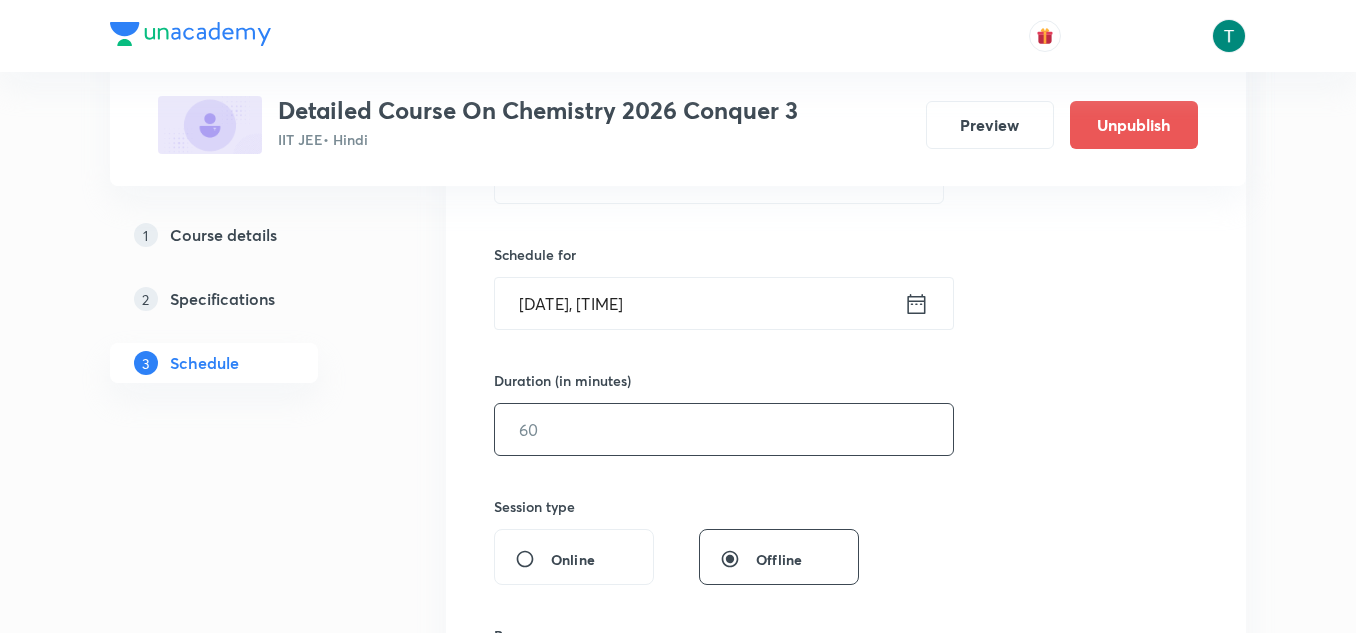 scroll, scrollTop: 450, scrollLeft: 0, axis: vertical 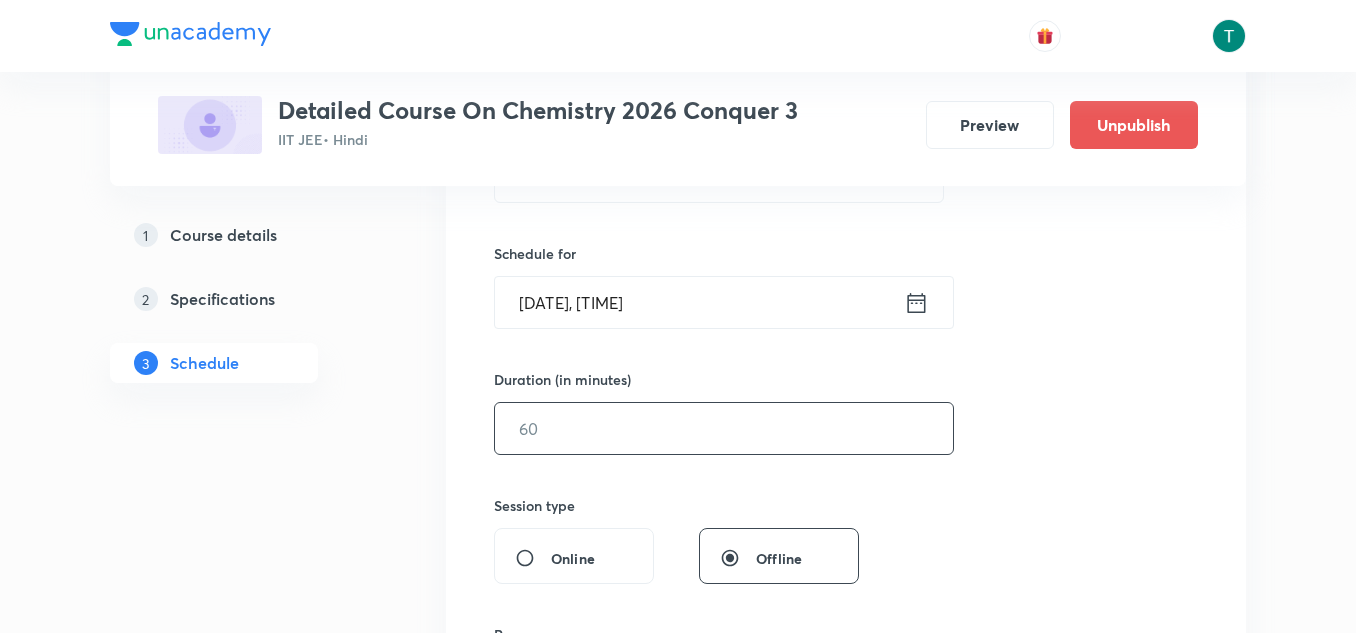 click at bounding box center (724, 428) 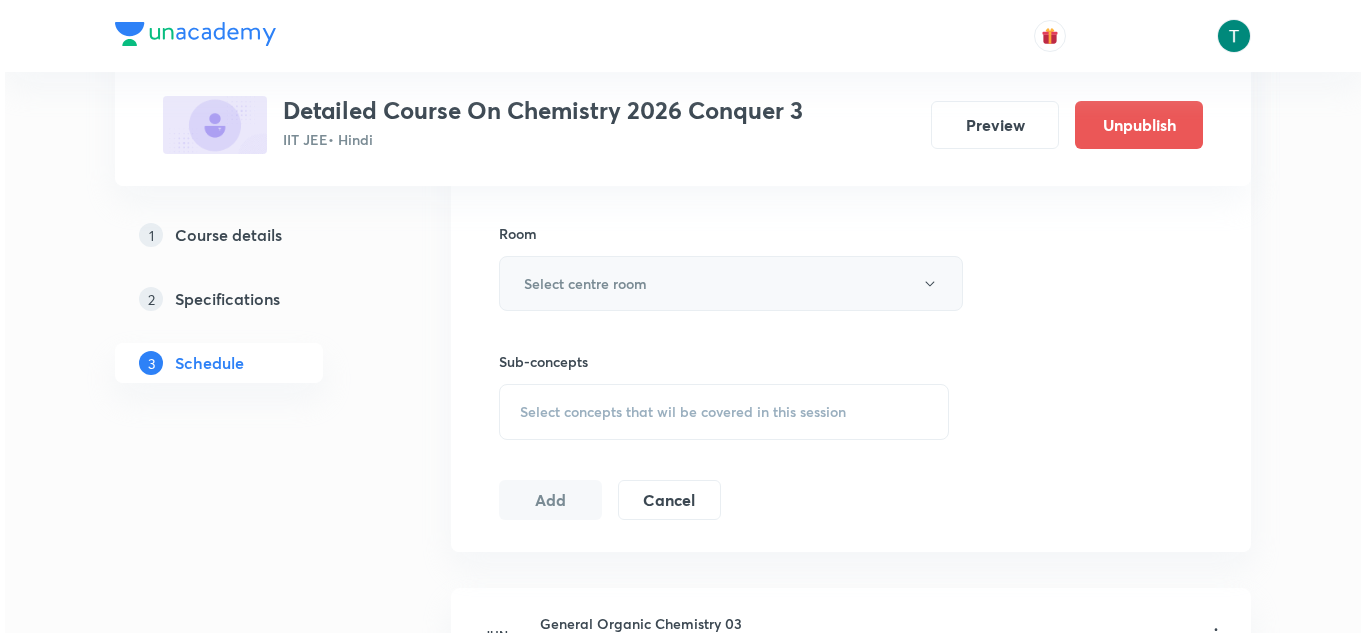 scroll, scrollTop: 850, scrollLeft: 0, axis: vertical 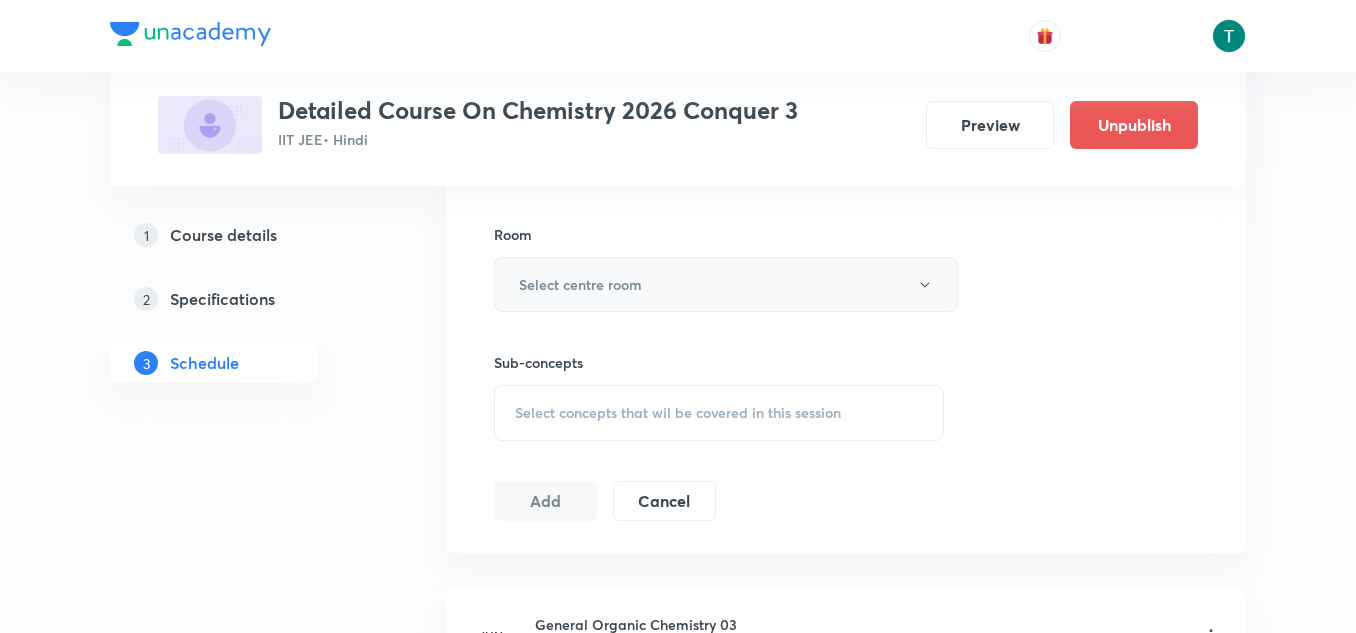 type on "90" 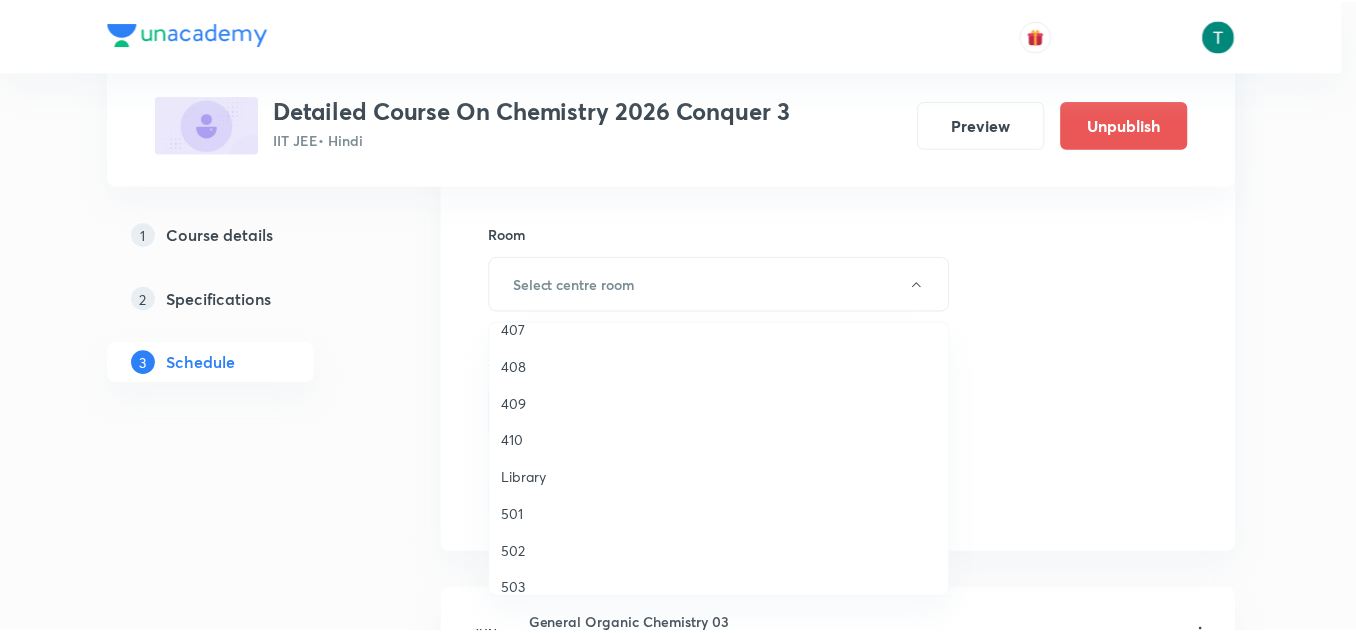 scroll, scrollTop: 649, scrollLeft: 0, axis: vertical 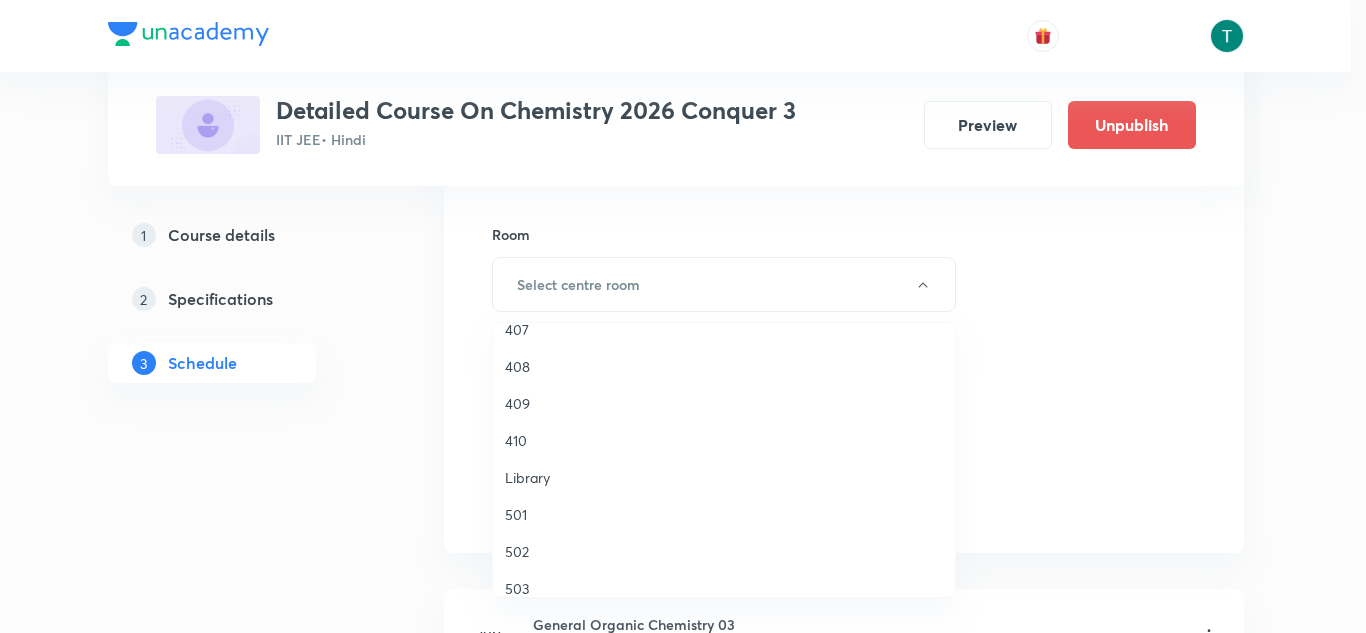 click on "410" at bounding box center [724, 440] 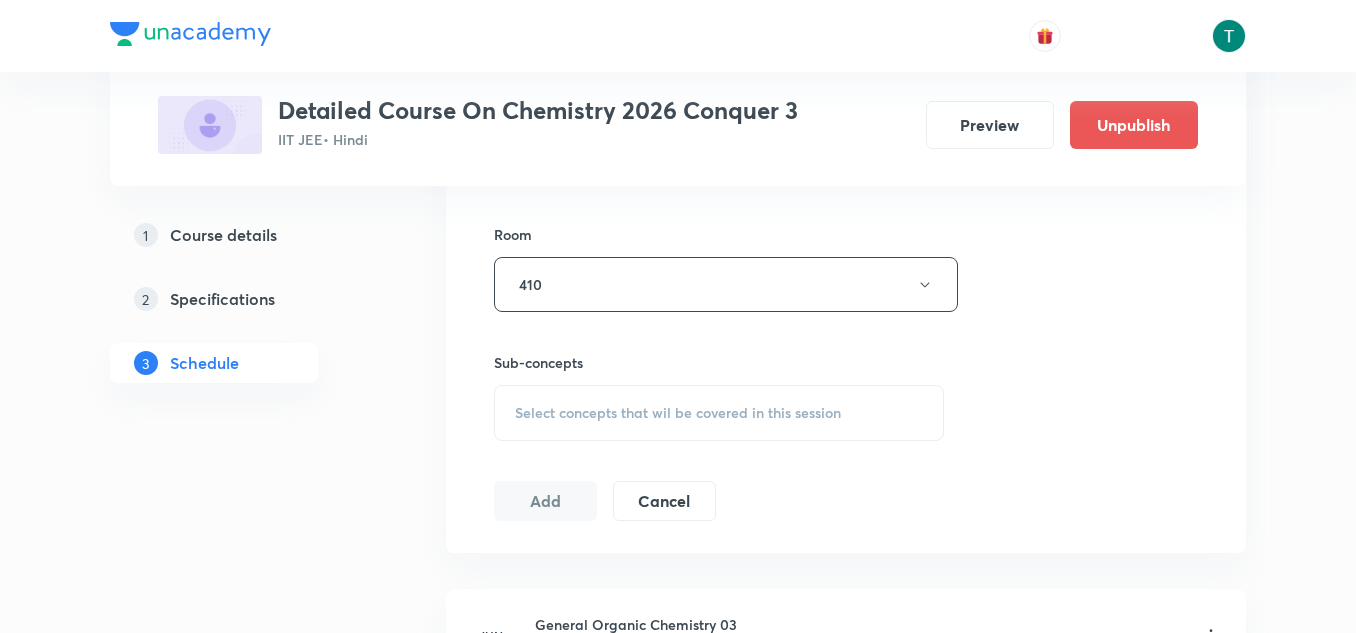 click on "Session  31 Live class Session title 20/99 Alcohols & Ethers 01 ​ Schedule for Aug 1, 2025, 9:50 AM ​ Duration (in minutes) 90 ​   Session type Online Offline Room 410 Sub-concepts Select concepts that wil be covered in this session Add Cancel" at bounding box center (846, 51) 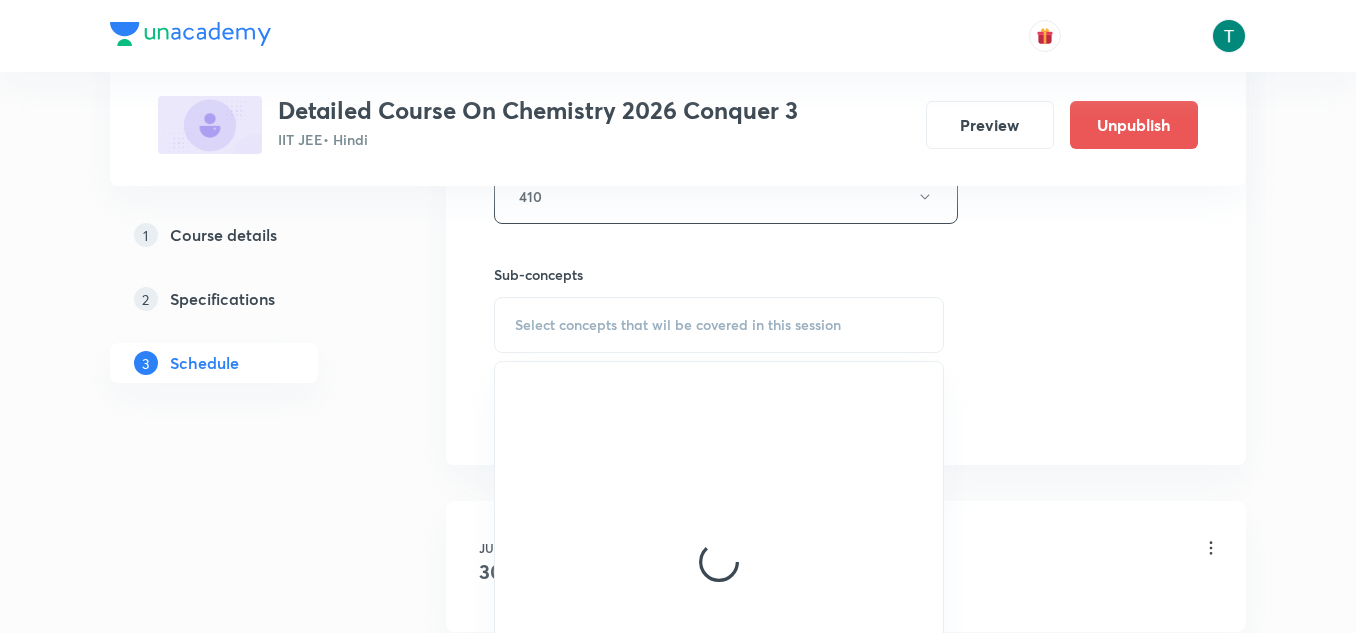 scroll, scrollTop: 944, scrollLeft: 0, axis: vertical 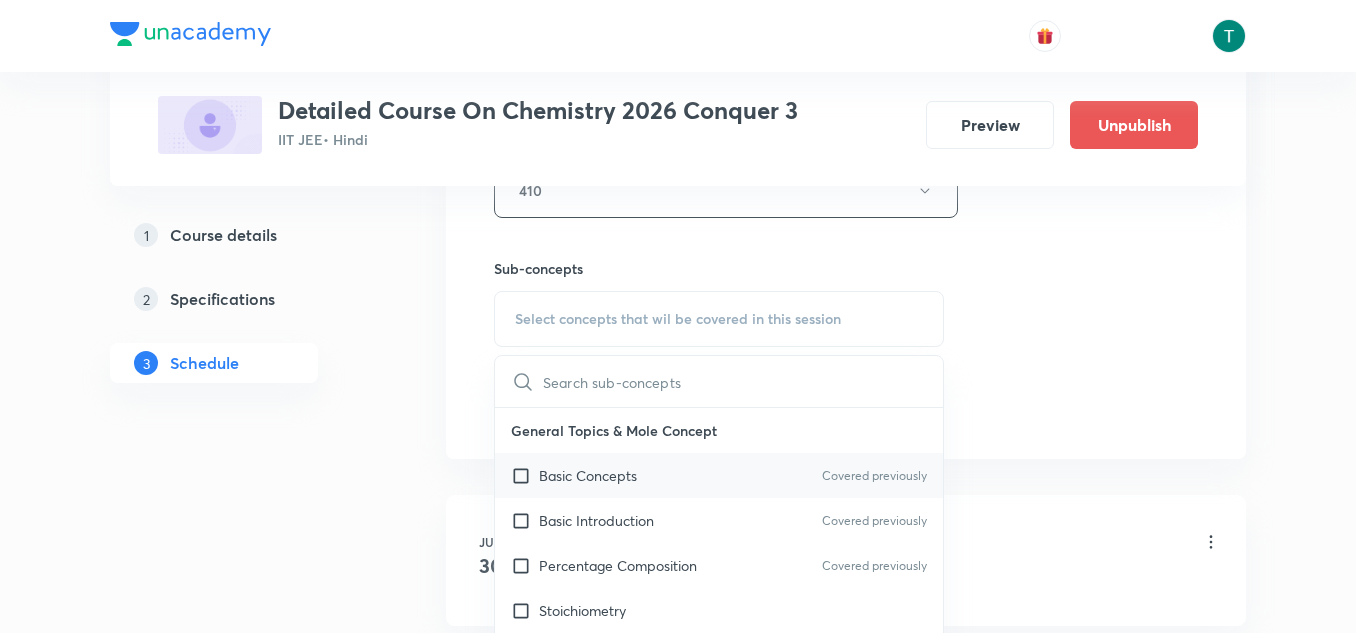 click on "Basic Concepts" at bounding box center [588, 475] 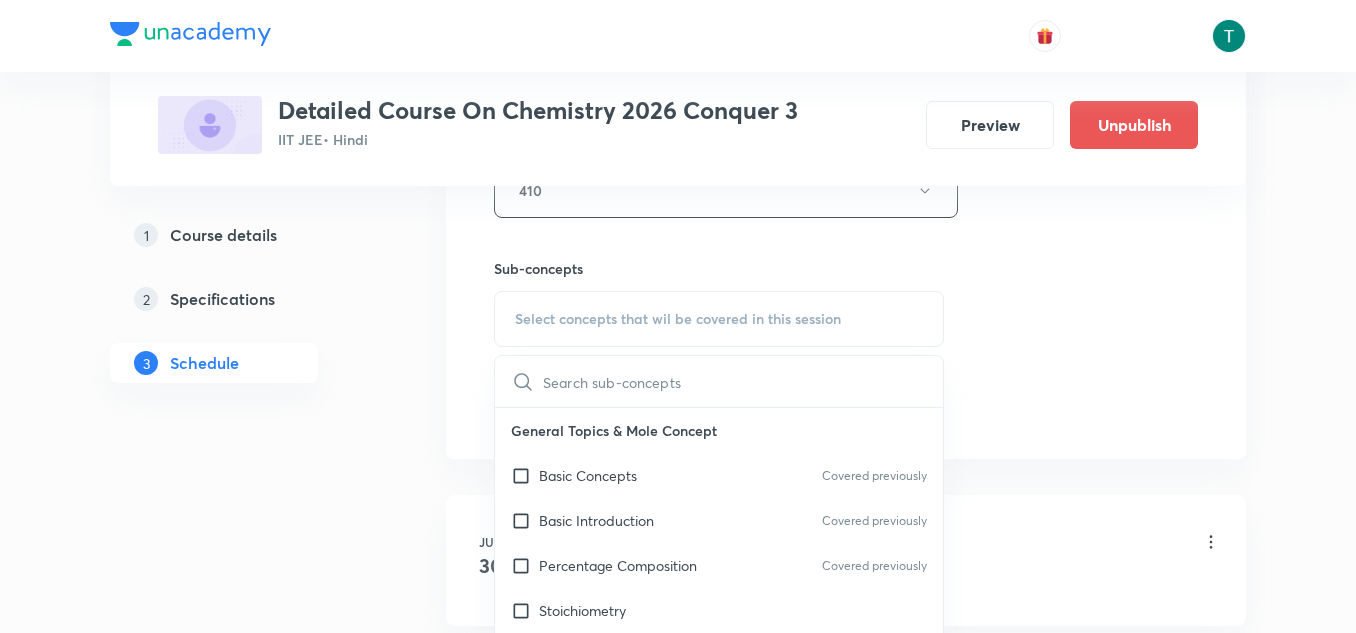 checkbox on "true" 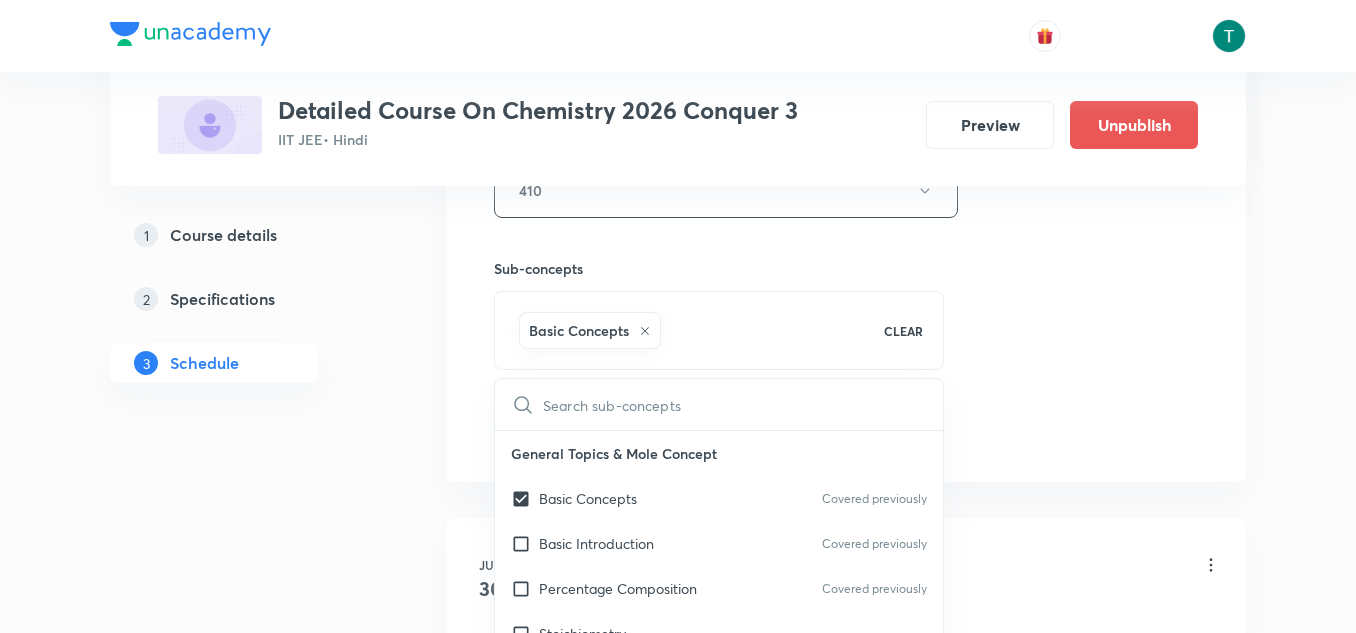 click on "Plus Courses Detailed Course On Chemistry 2026 Conquer 3 IIT JEE  • Hindi Preview Unpublish 1 Course details 2 Specifications 3 Schedule Schedule 30  classes Session  31 Live class Session title 20/99 Alcohols & Ethers 01 ​ Schedule for Aug 1, 2025, 9:50 AM ​ Duration (in minutes) 90 ​   Session type Online Offline Room 410 Sub-concepts Basic Concepts CLEAR ​ General Topics & Mole Concept Basic Concepts Covered previously Basic Introduction Covered previously Percentage Composition Covered previously Stoichiometry Principle of Atom Conservation (POAC) Relation between Stoichiometric Quantities Application of Mole Concept: Gravimetric Analysis Different Laws Formula and Composition Concentration Terms Some basic concepts of Chemistry Atomic Structure Discovery Of Electron Some Prerequisites of Physics Discovery Of Protons And Neutrons Atomic Models and Theories  Representation Of Atom With Electrons And Neutrons Nature of Waves Nature Of Electromagnetic Radiation Planck’S Quantum Theory Gas Laws 30" at bounding box center [678, 2232] 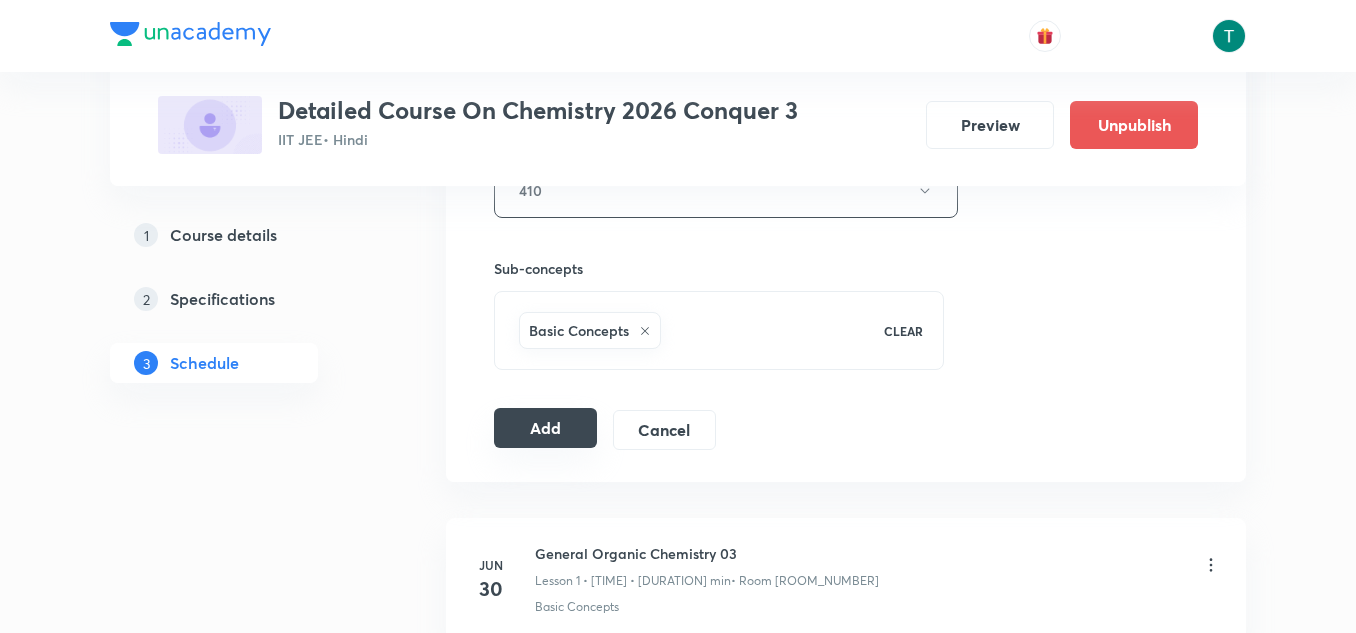 click on "Add" at bounding box center [545, 428] 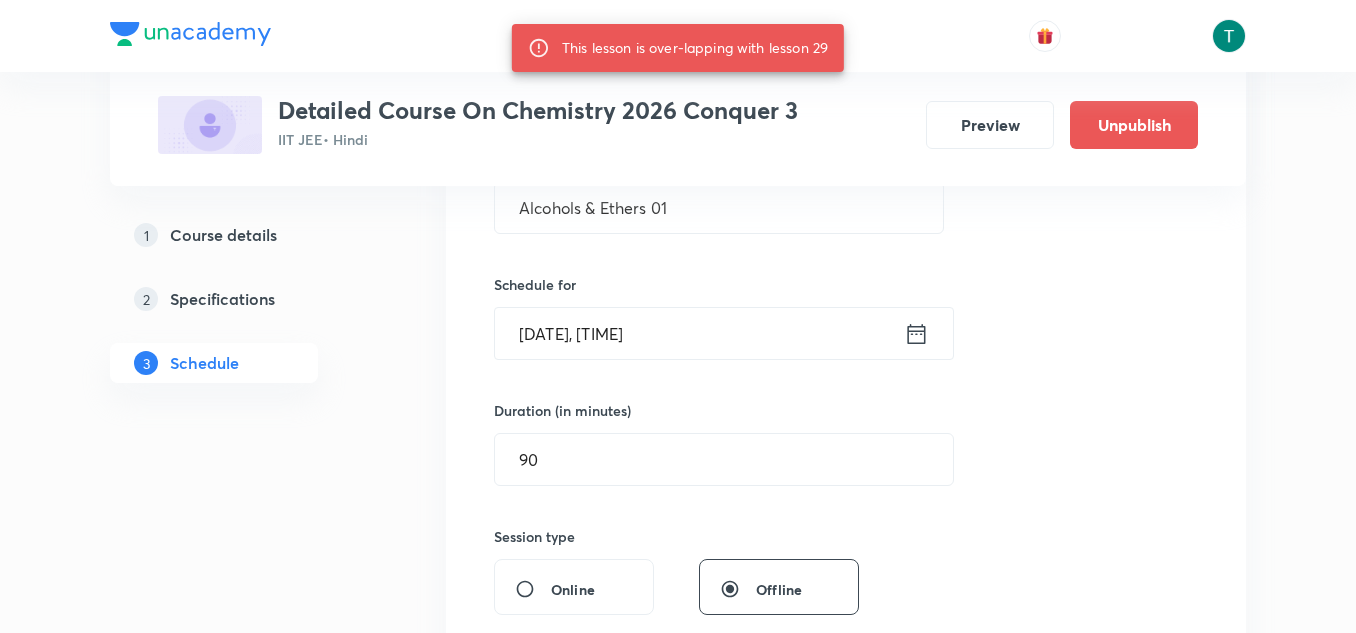 scroll, scrollTop: 379, scrollLeft: 0, axis: vertical 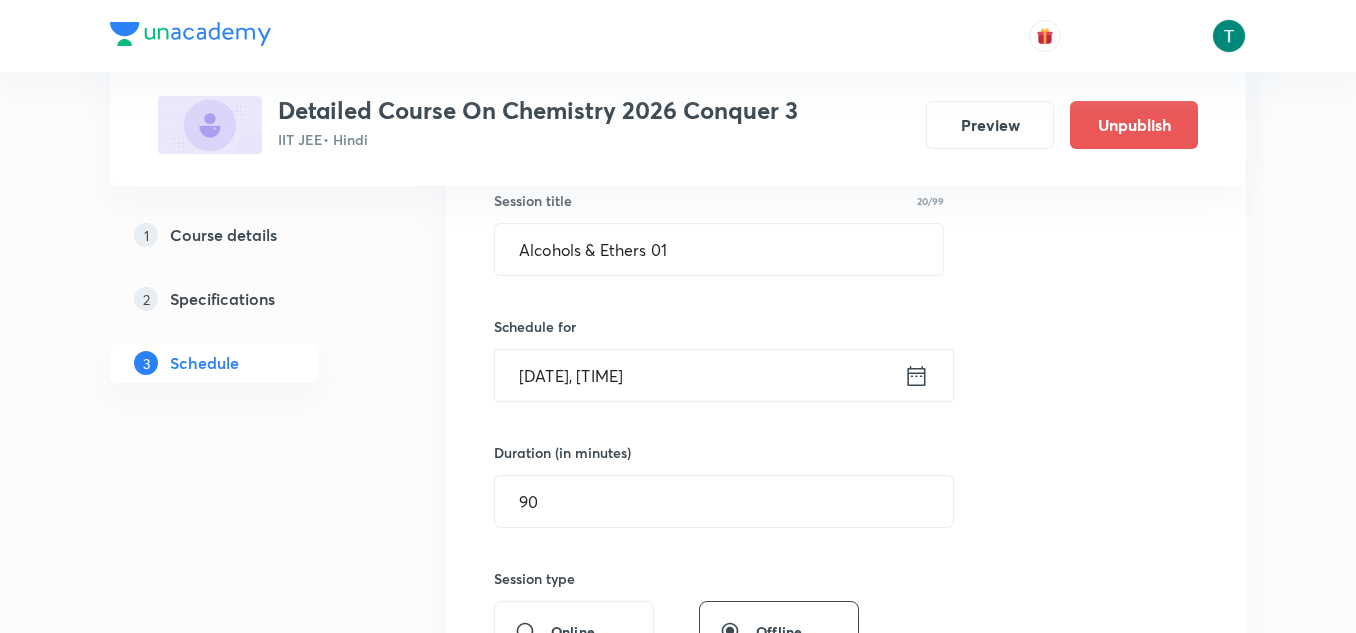 click on "Aug 1, 2025, 9:50 AM" at bounding box center [699, 375] 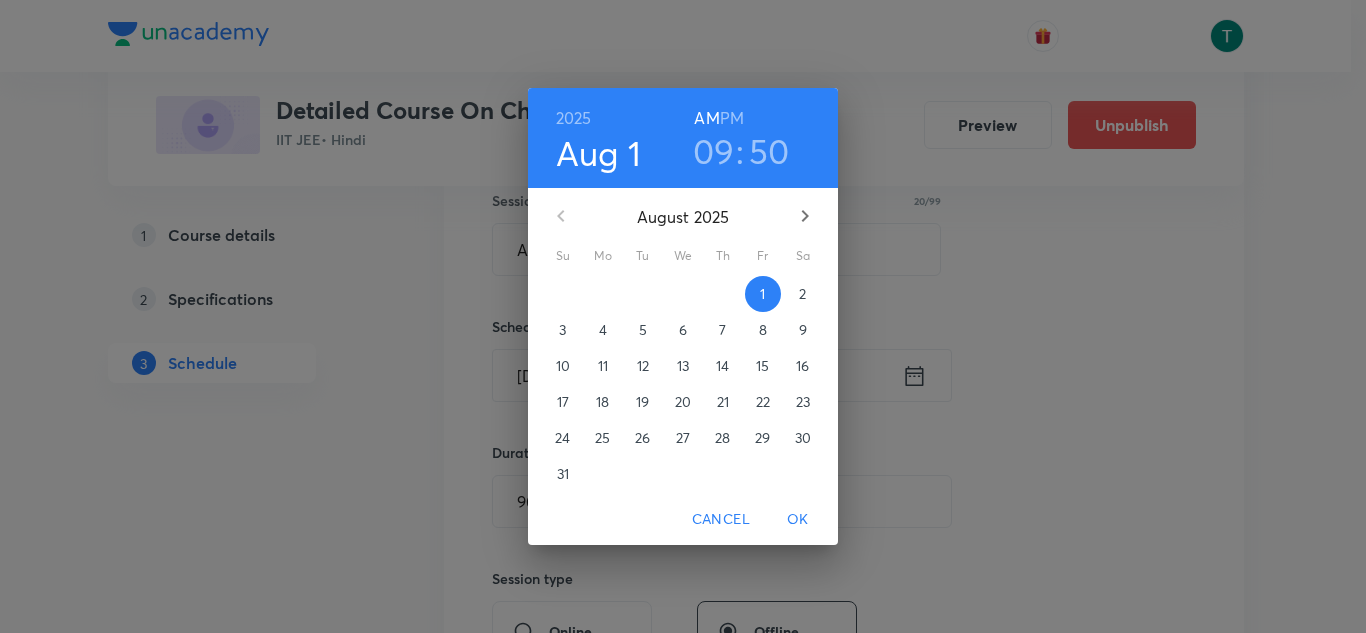 click on "2" at bounding box center (802, 294) 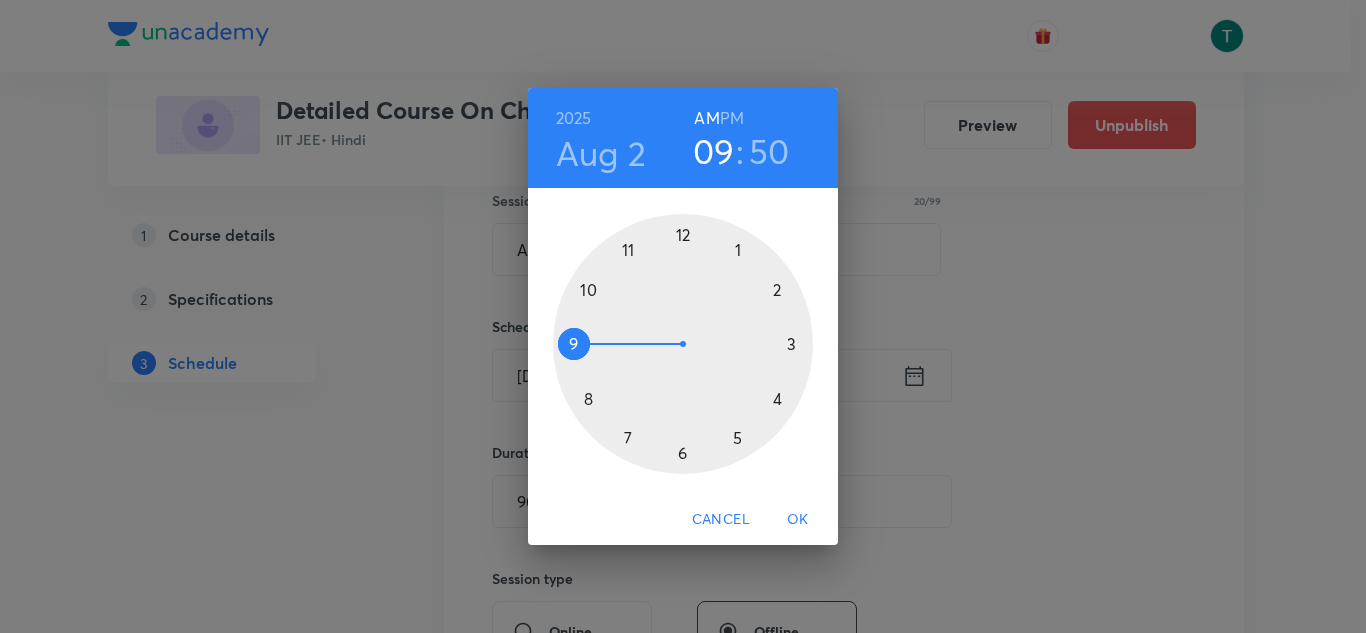 click on "OK" at bounding box center [798, 519] 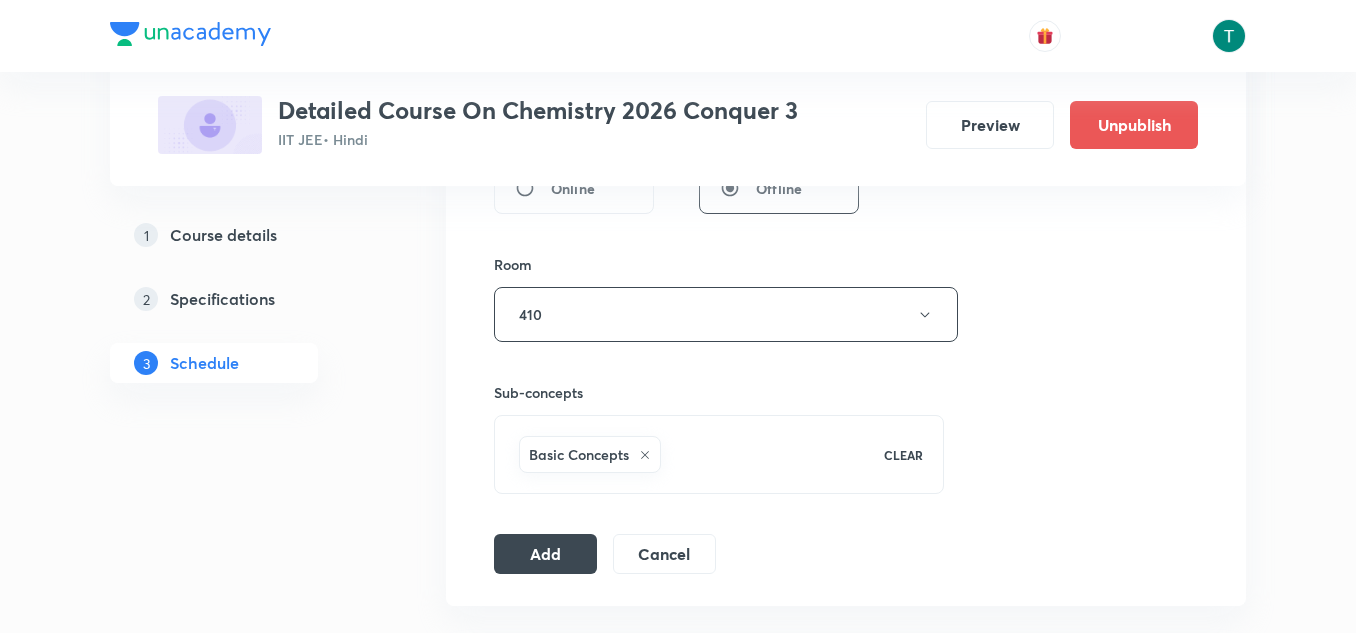 scroll, scrollTop: 821, scrollLeft: 0, axis: vertical 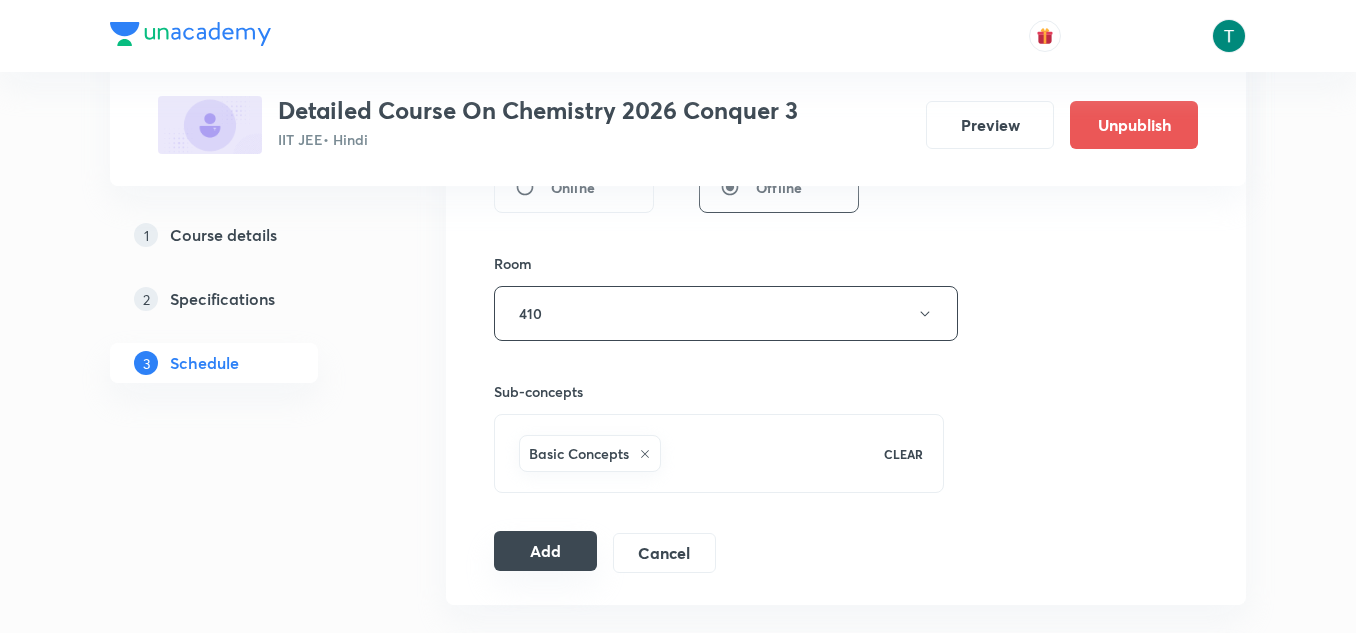 click on "Add" at bounding box center [545, 551] 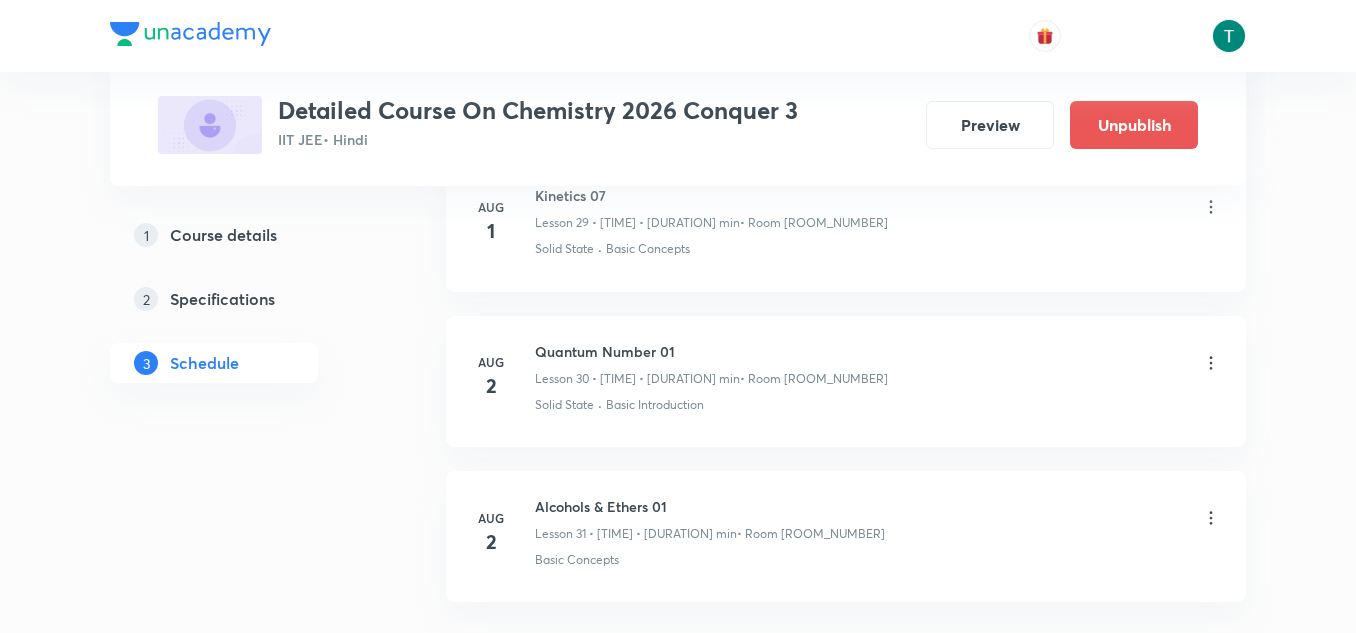 scroll, scrollTop: 4857, scrollLeft: 0, axis: vertical 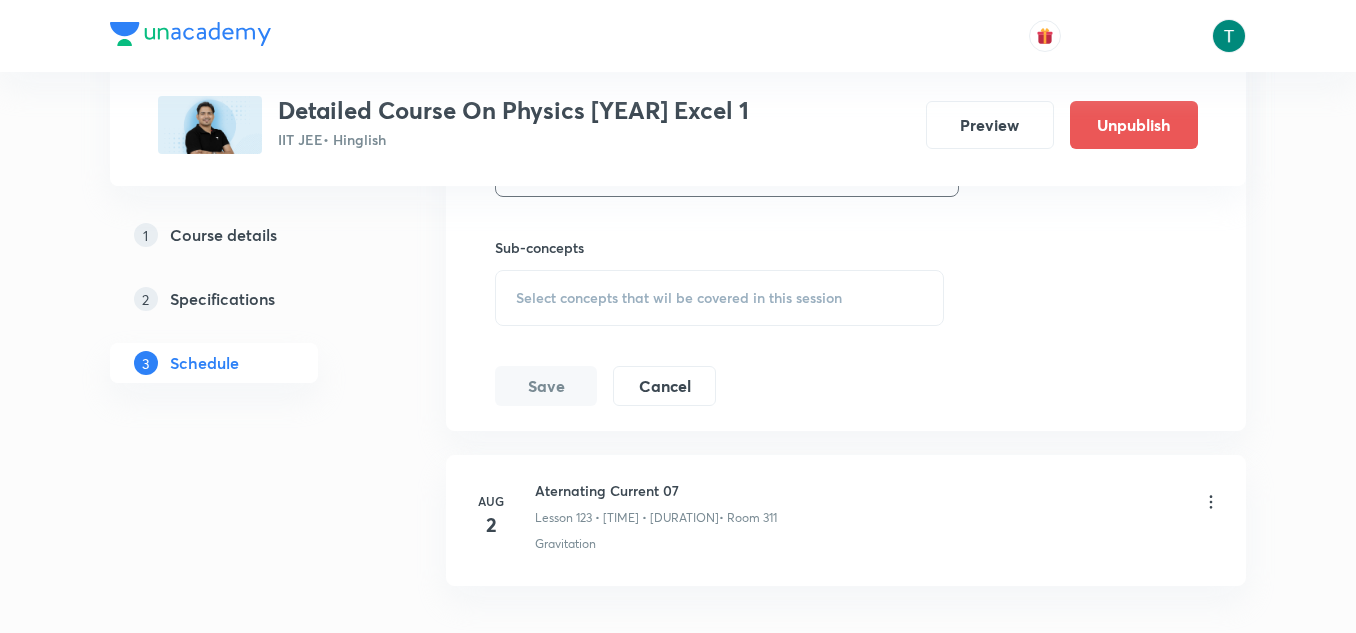 click on "Select concepts that wil be covered in this session" at bounding box center [679, 298] 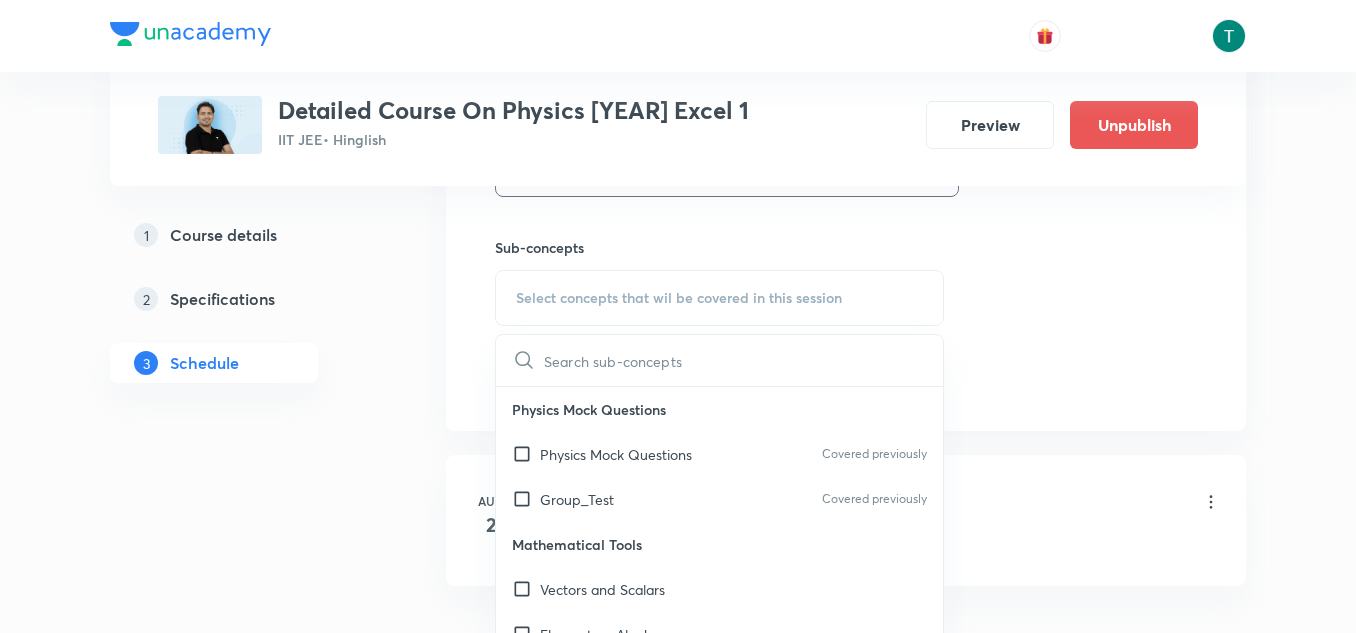 scroll, scrollTop: 19770, scrollLeft: 0, axis: vertical 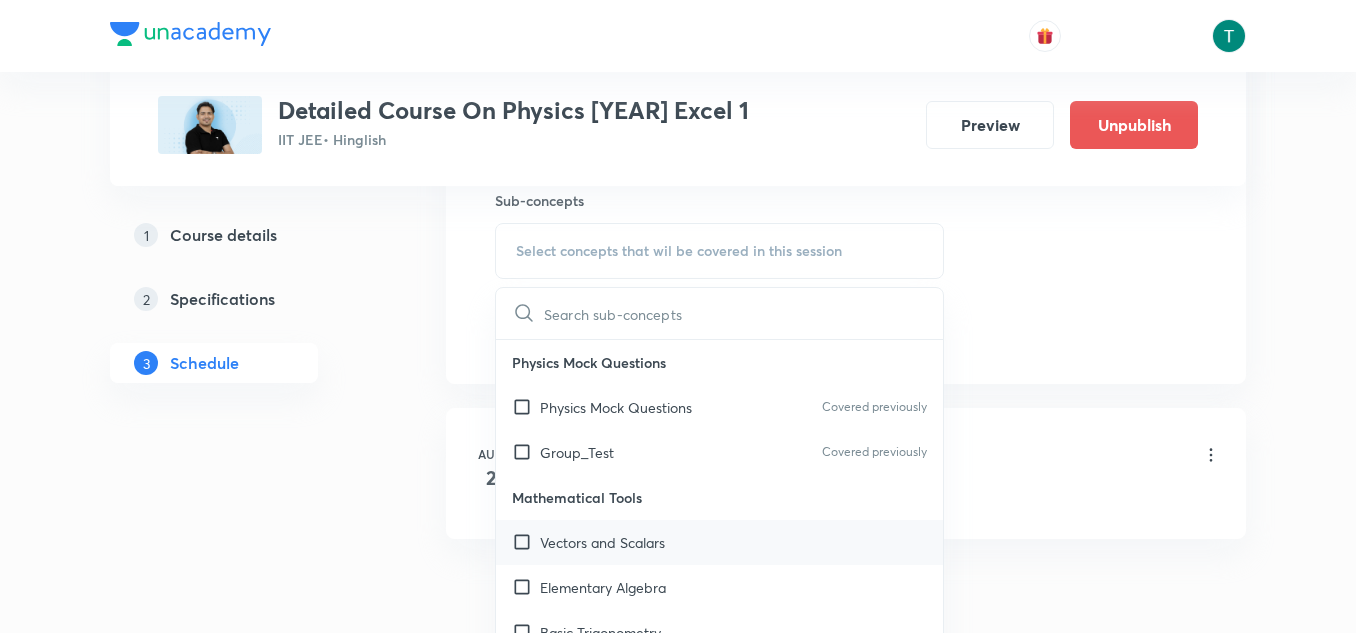 click on "Vectors and Scalars" at bounding box center [719, 542] 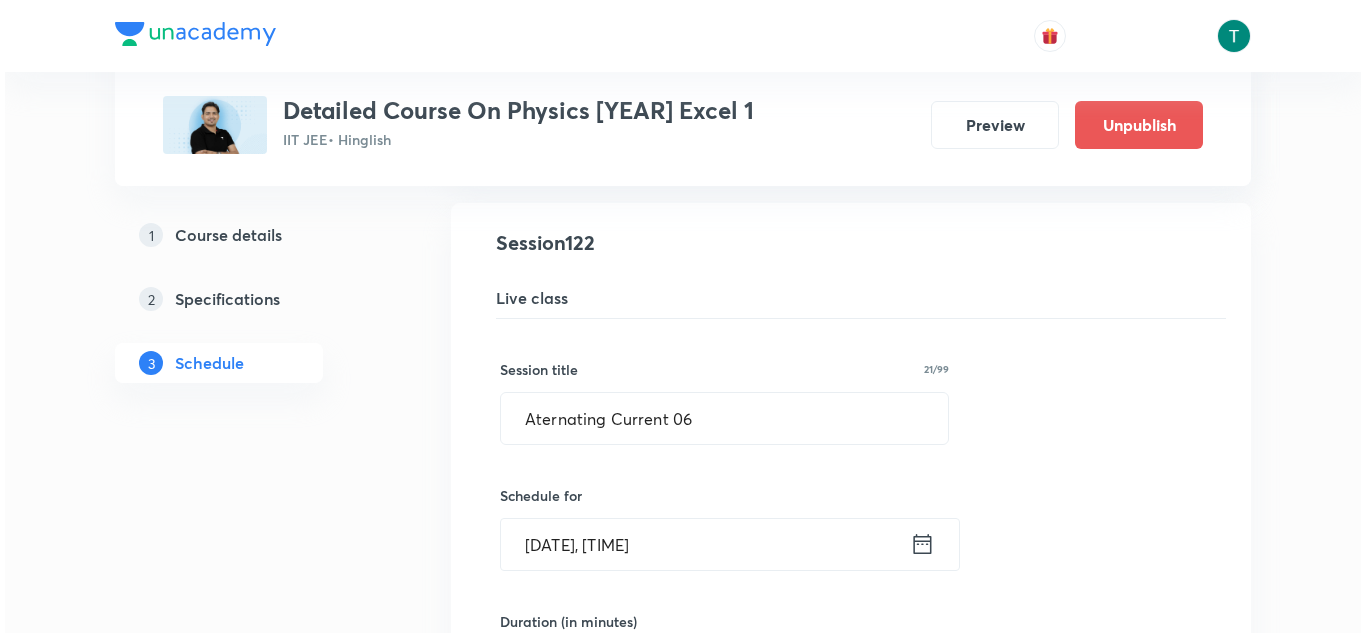 scroll, scrollTop: 18961, scrollLeft: 0, axis: vertical 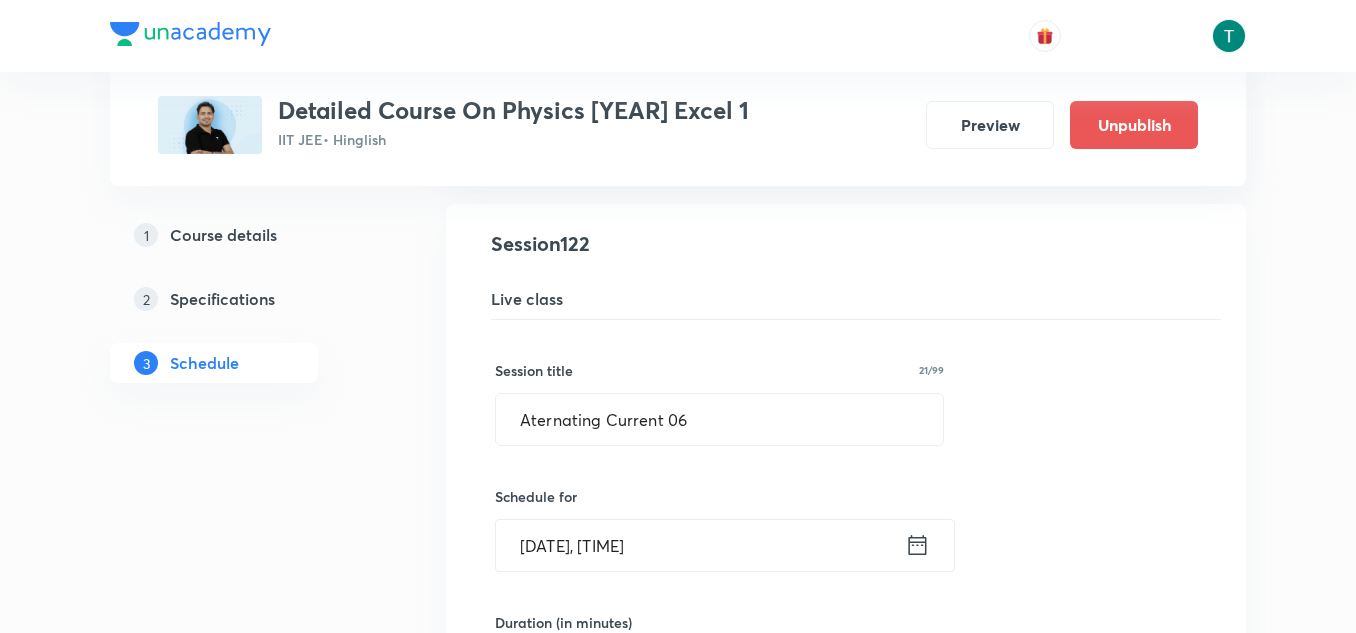 click on "[DATE], [TIME]" at bounding box center (700, 545) 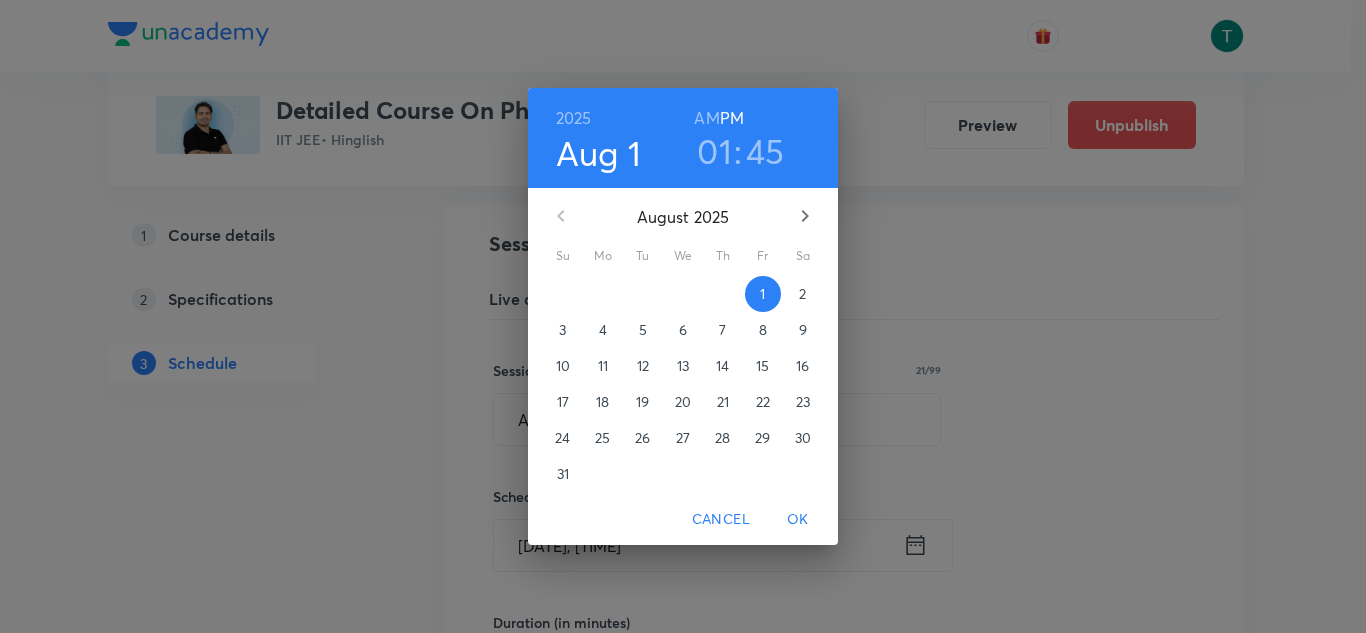 click on "45" at bounding box center (765, 151) 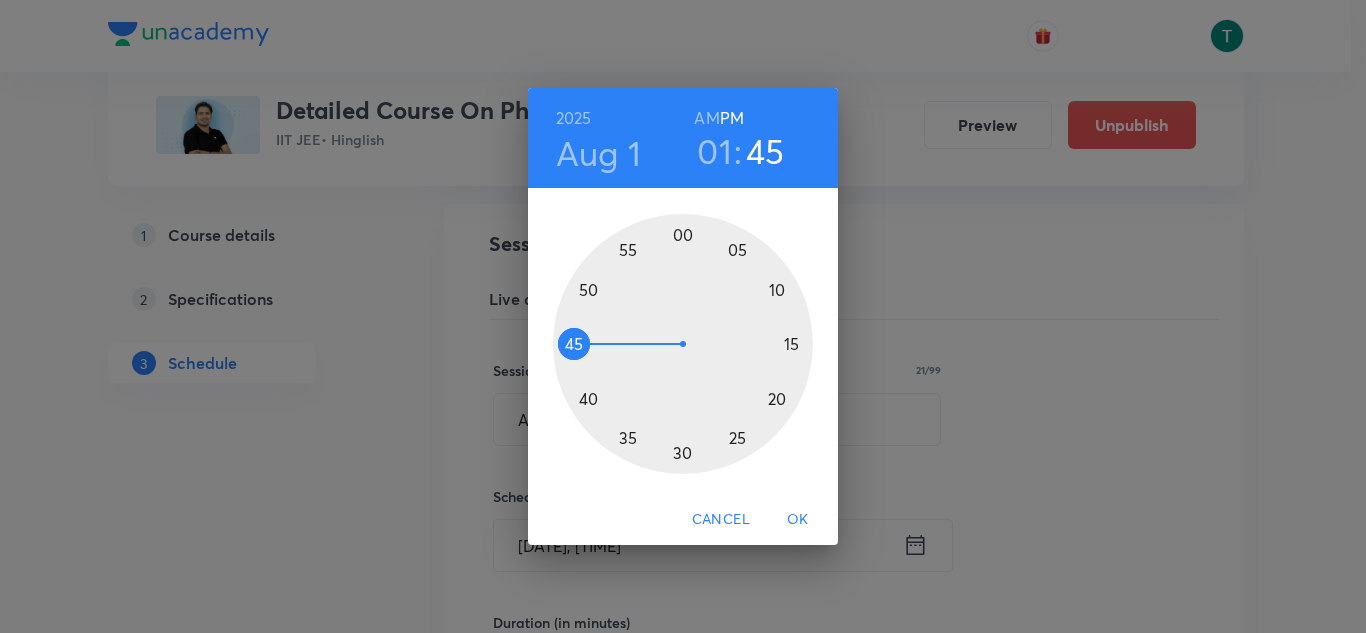 click at bounding box center [683, 344] 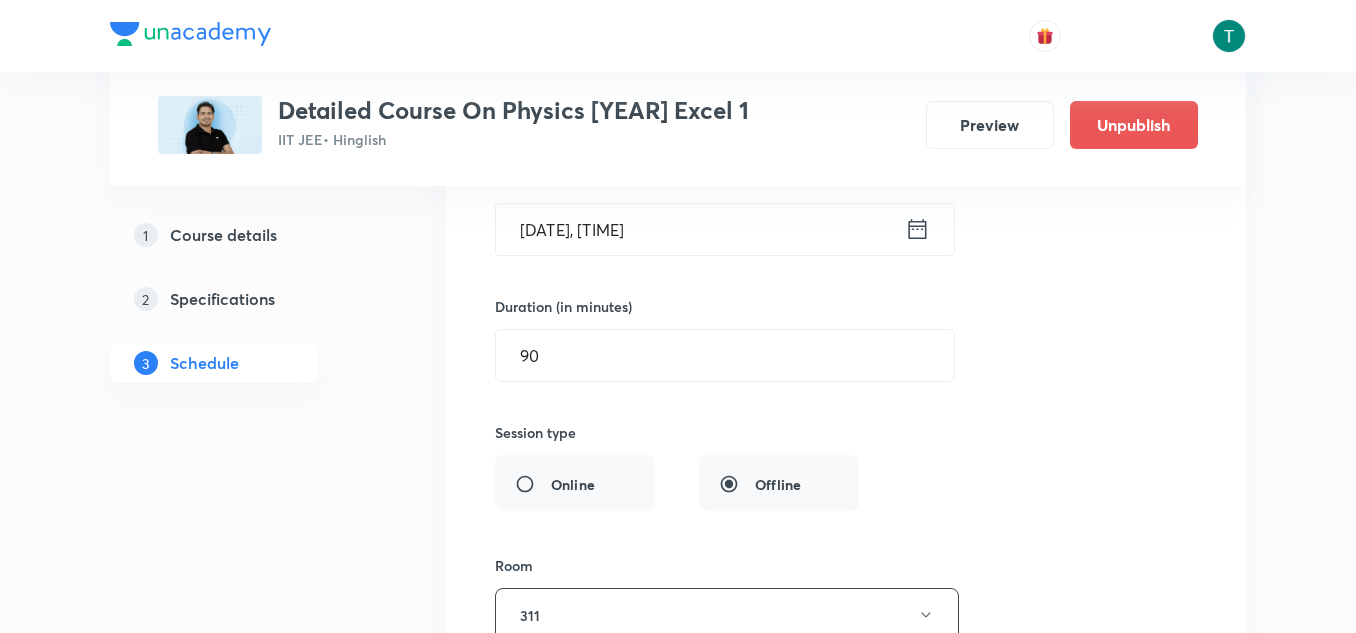 scroll, scrollTop: 19288, scrollLeft: 0, axis: vertical 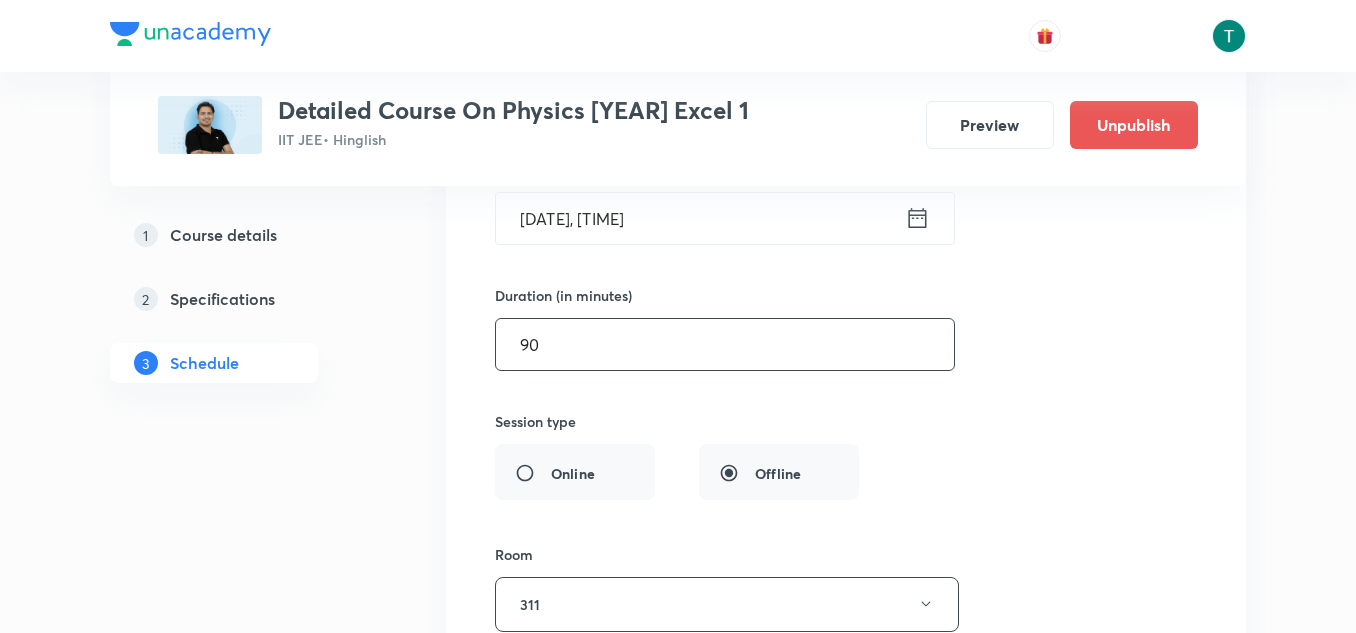 click on "90 ​" at bounding box center (725, 344) 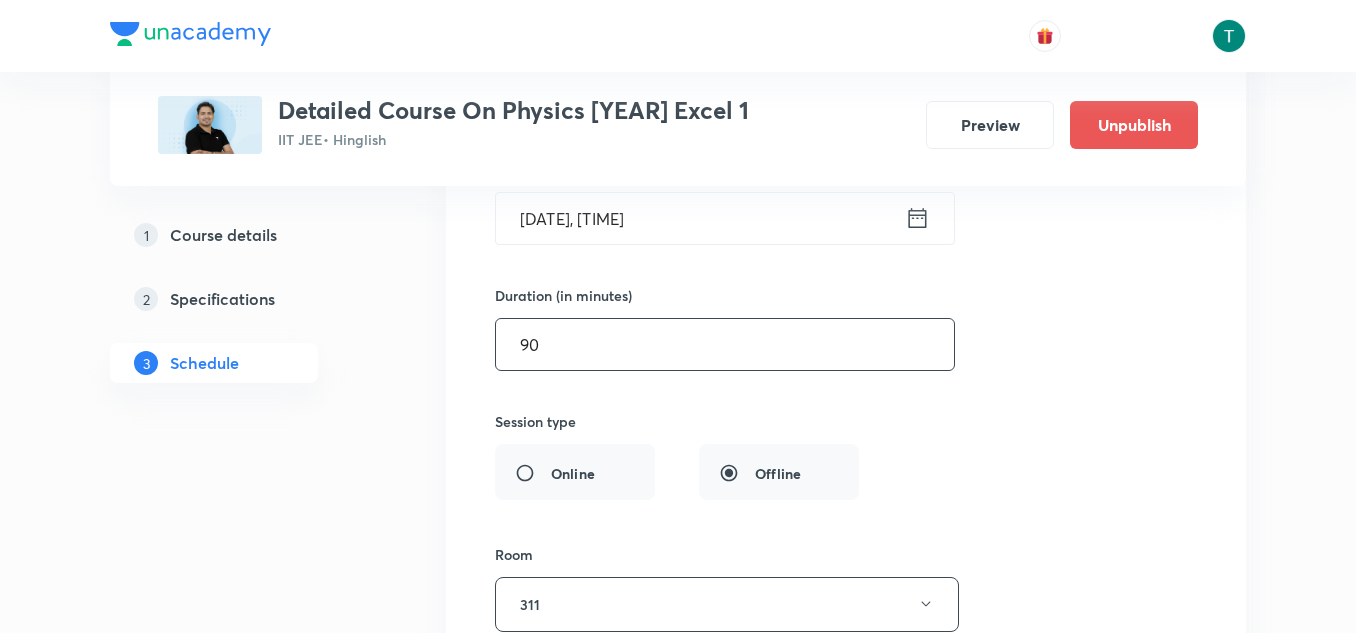 type on "9" 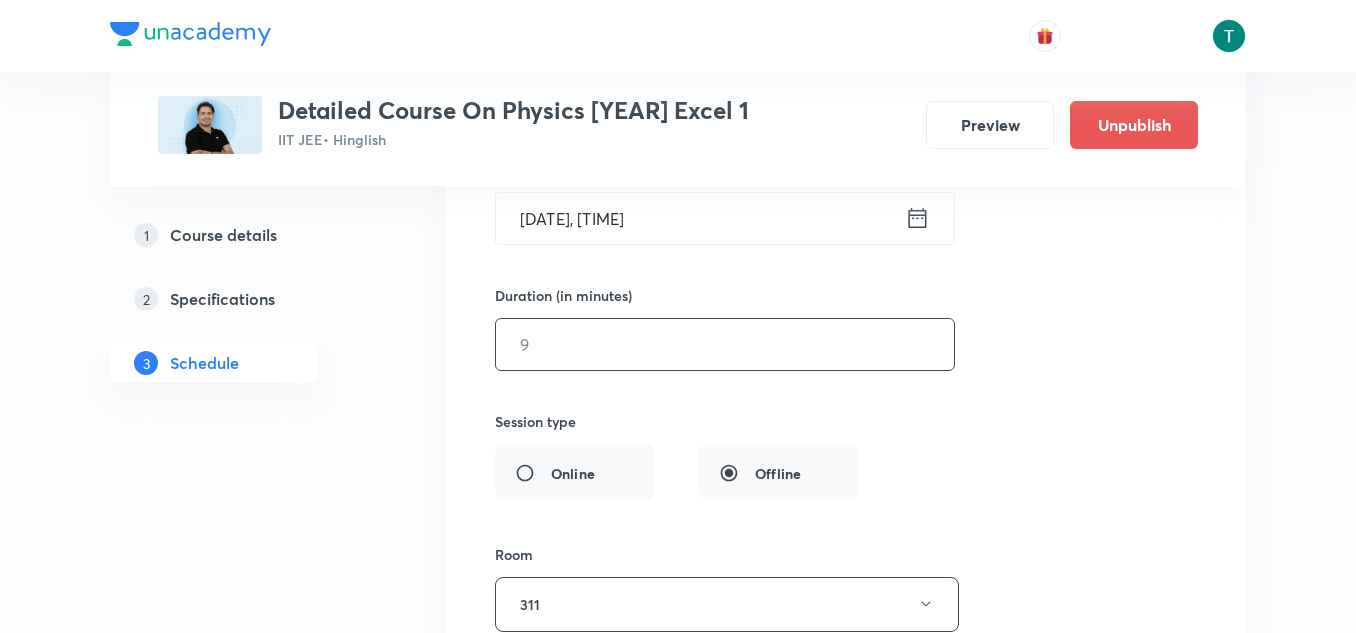type on "0" 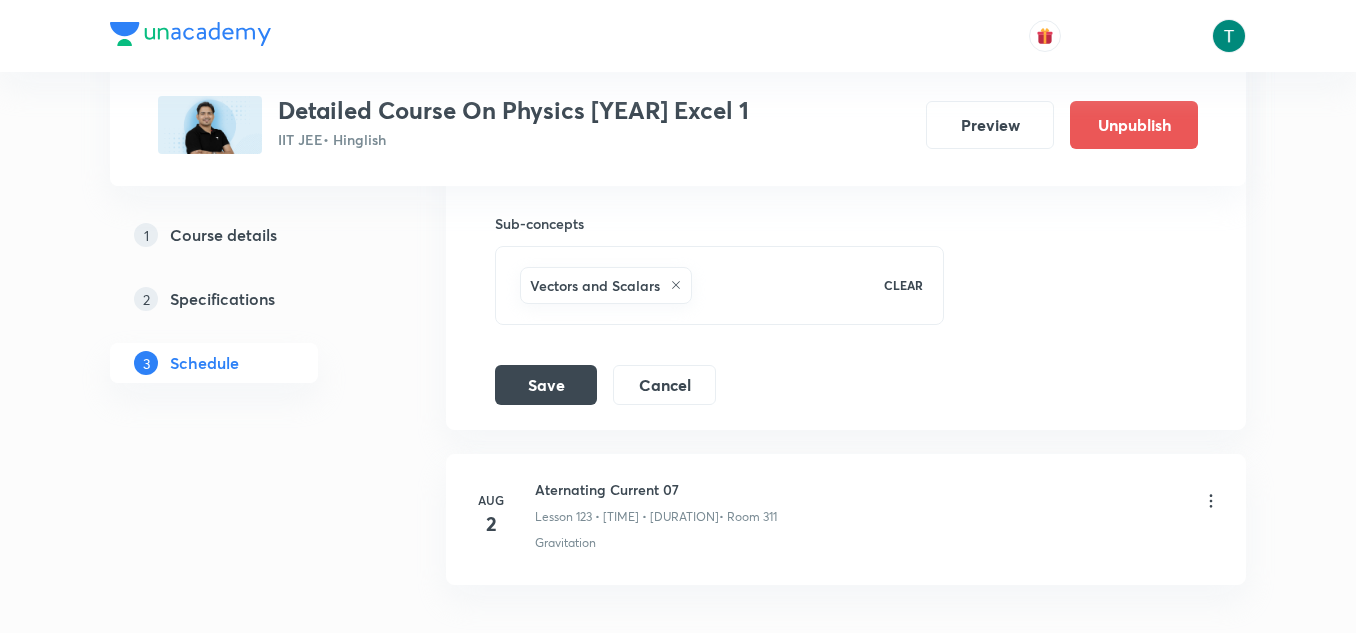 scroll, scrollTop: 19887, scrollLeft: 0, axis: vertical 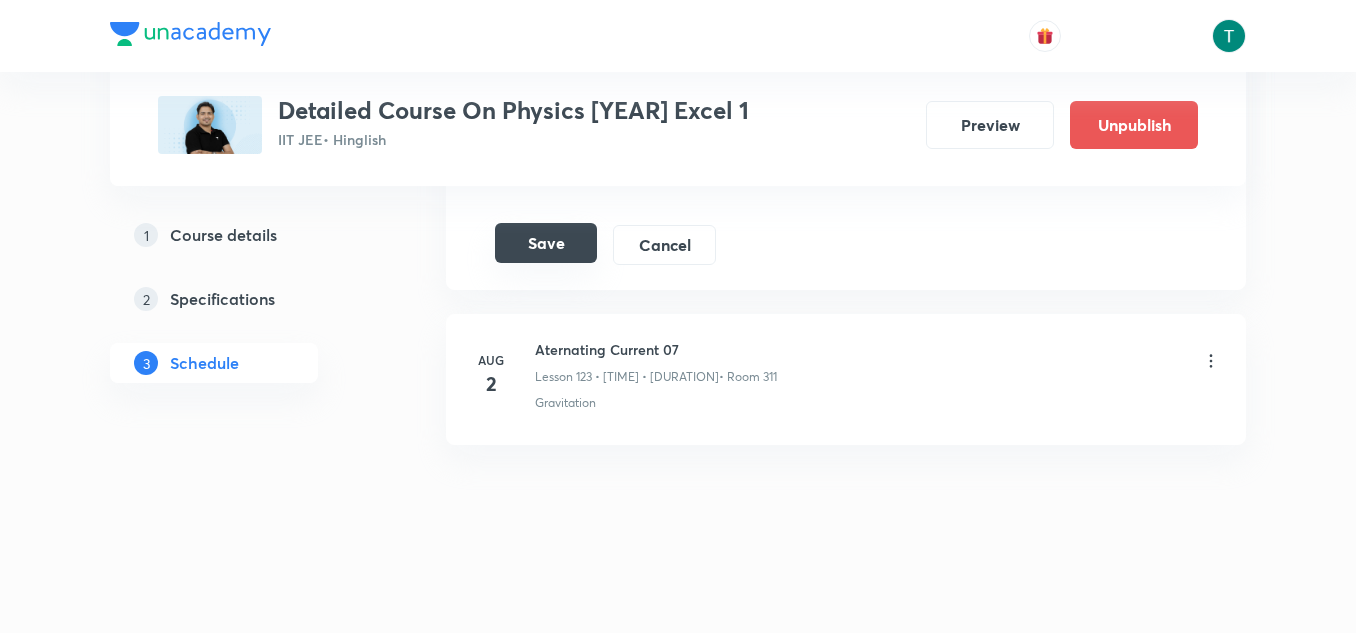 type on "115" 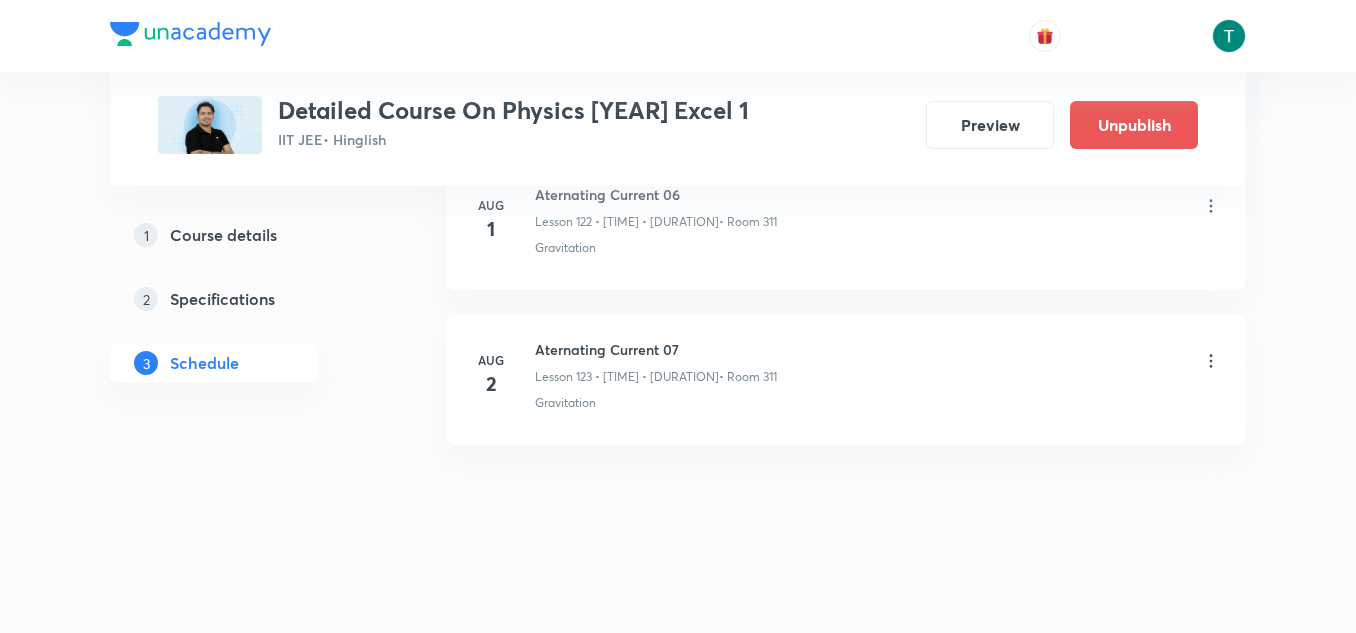 scroll, scrollTop: 19118, scrollLeft: 0, axis: vertical 